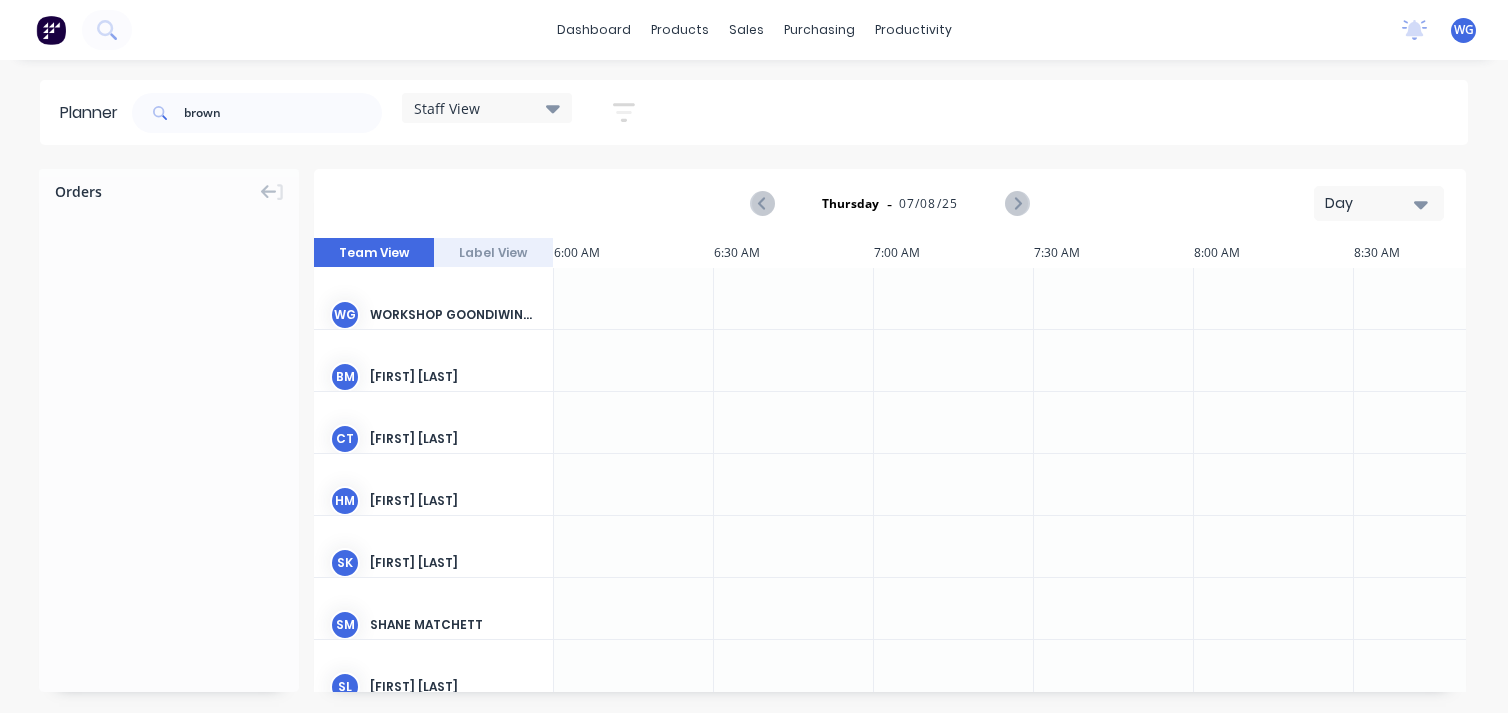 scroll, scrollTop: 0, scrollLeft: 0, axis: both 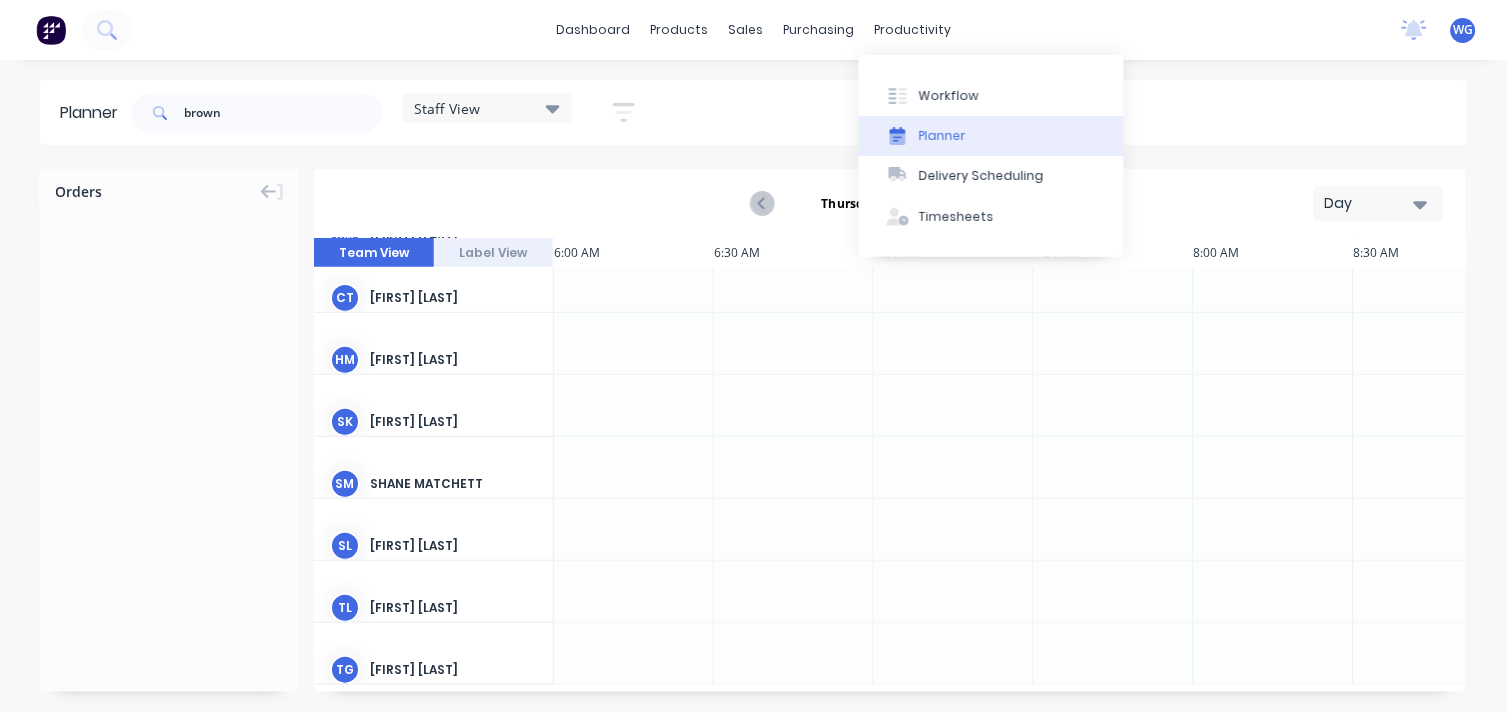 click at bounding box center [898, 136] 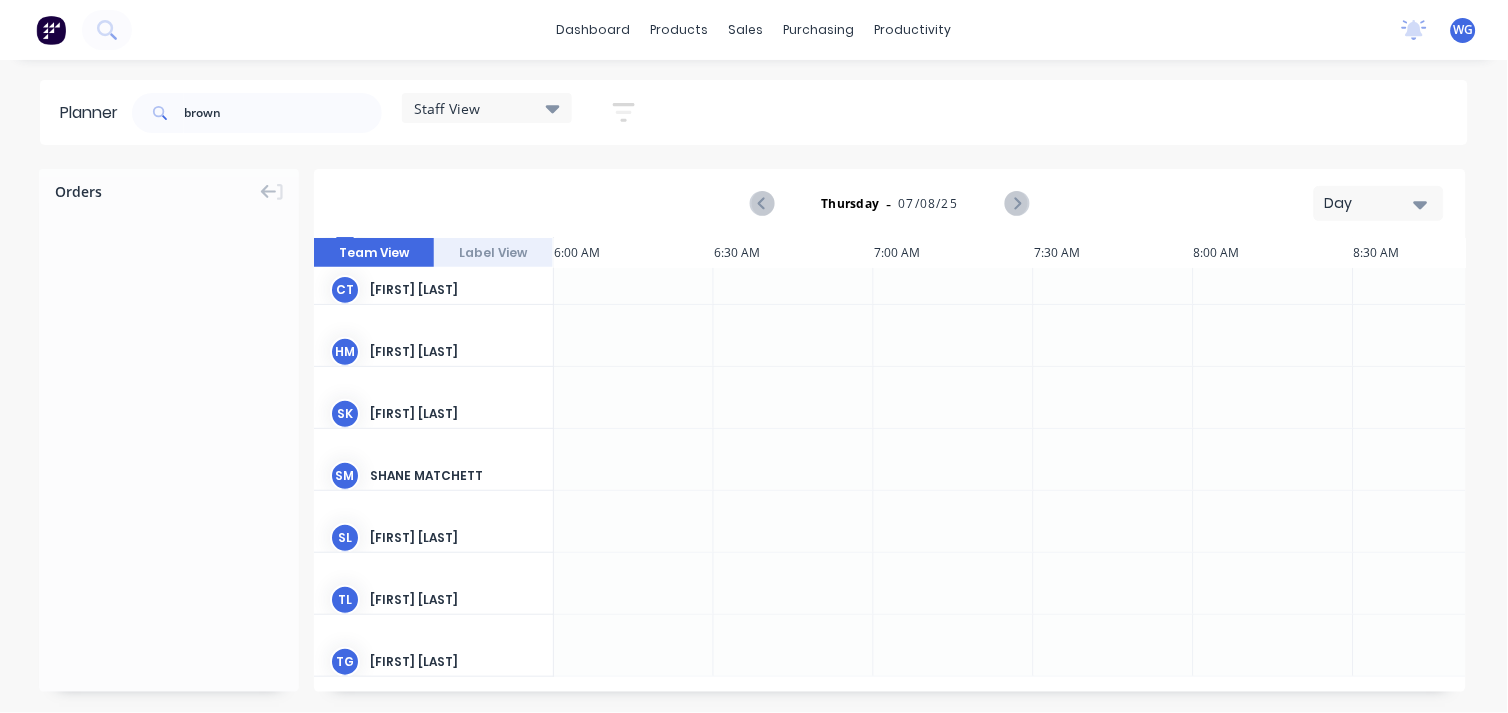 scroll, scrollTop: 0, scrollLeft: 0, axis: both 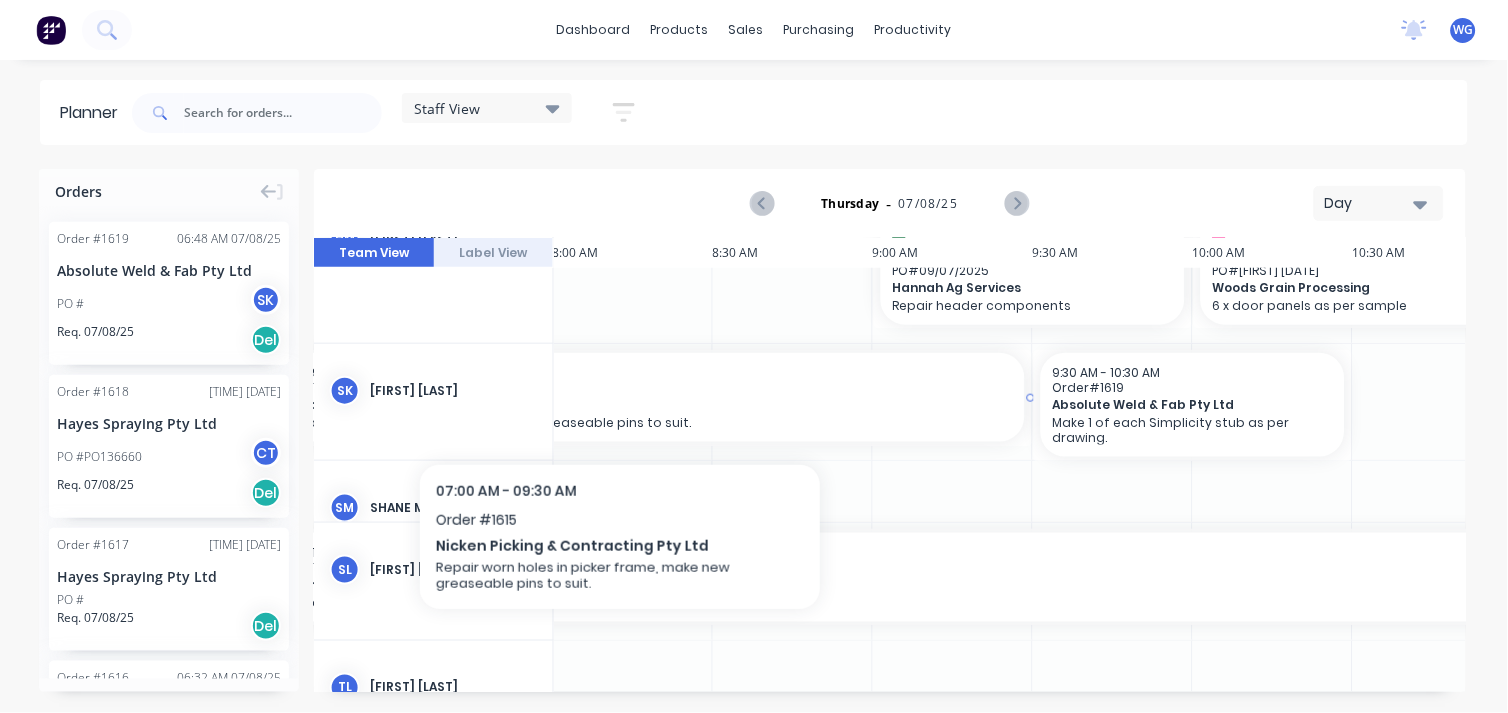 click on "Nicken Picking & Contracting Pty Ltd" at bounding box center (595, 404) 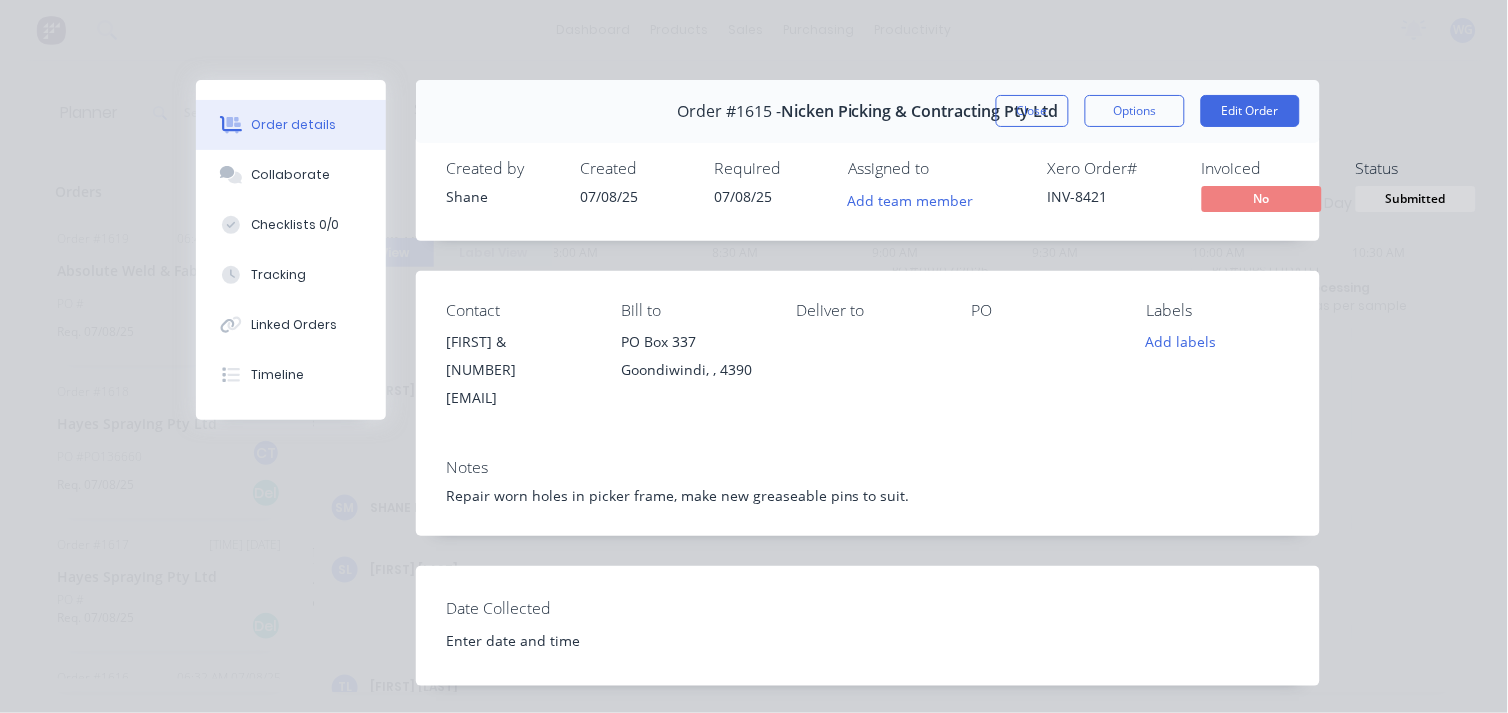 click on "No" at bounding box center [1262, 198] 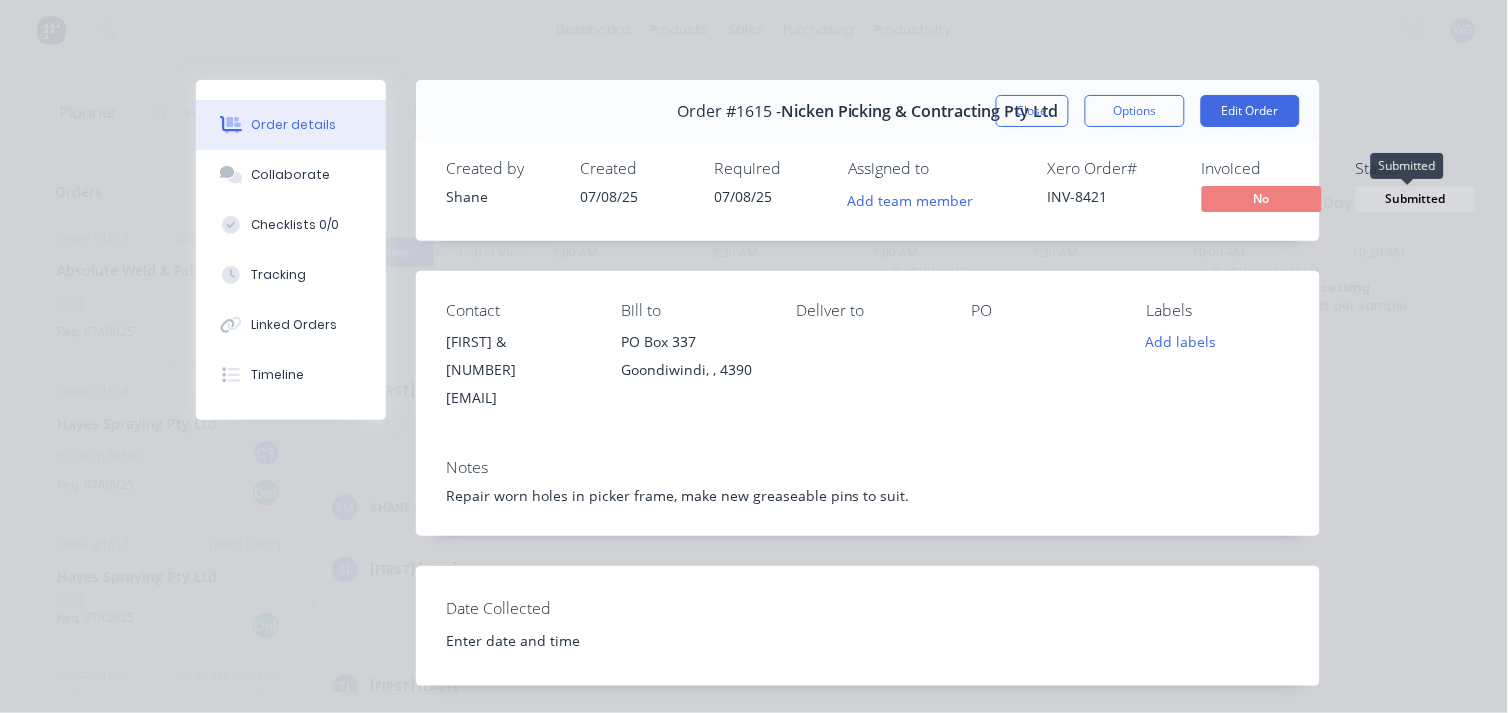 click on "Submitted" at bounding box center (1416, 198) 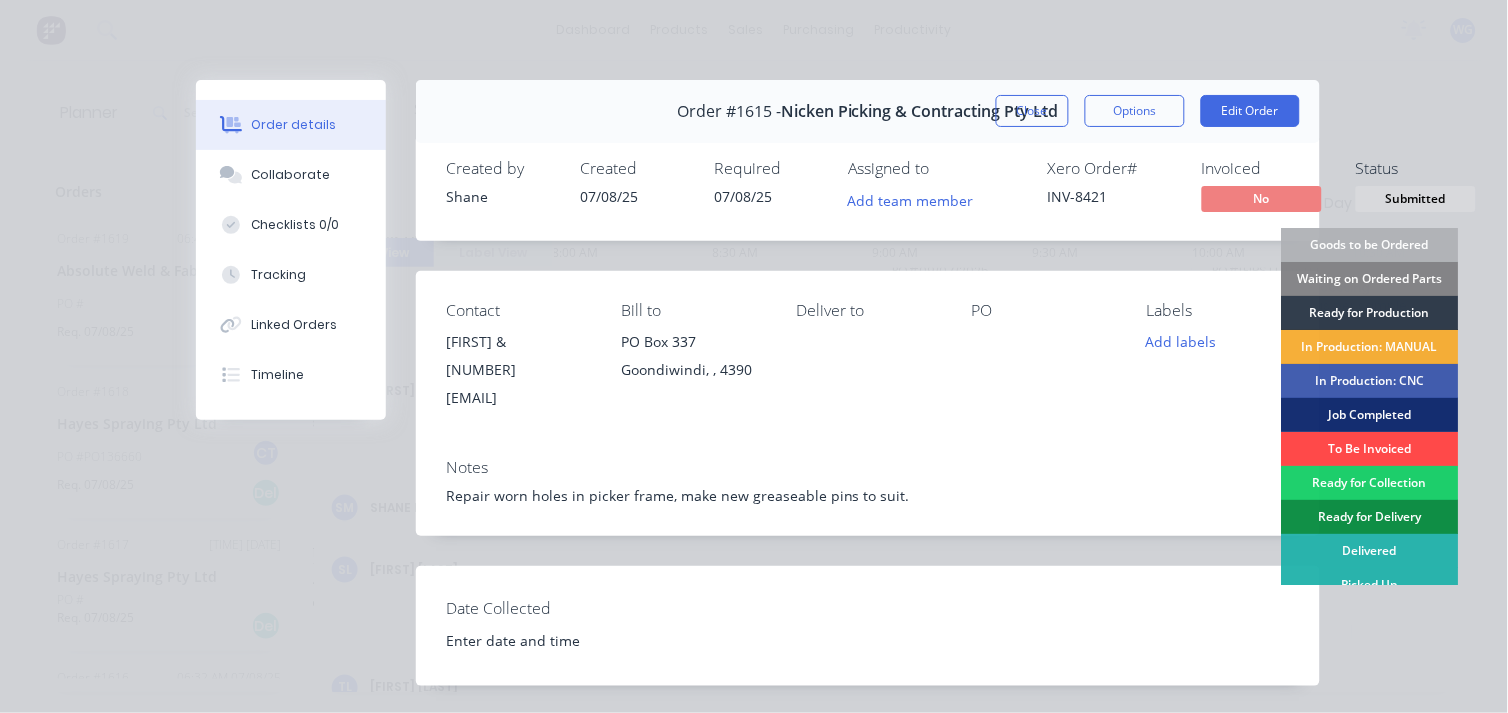 click on "To Be Invoiced" at bounding box center [1369, 449] 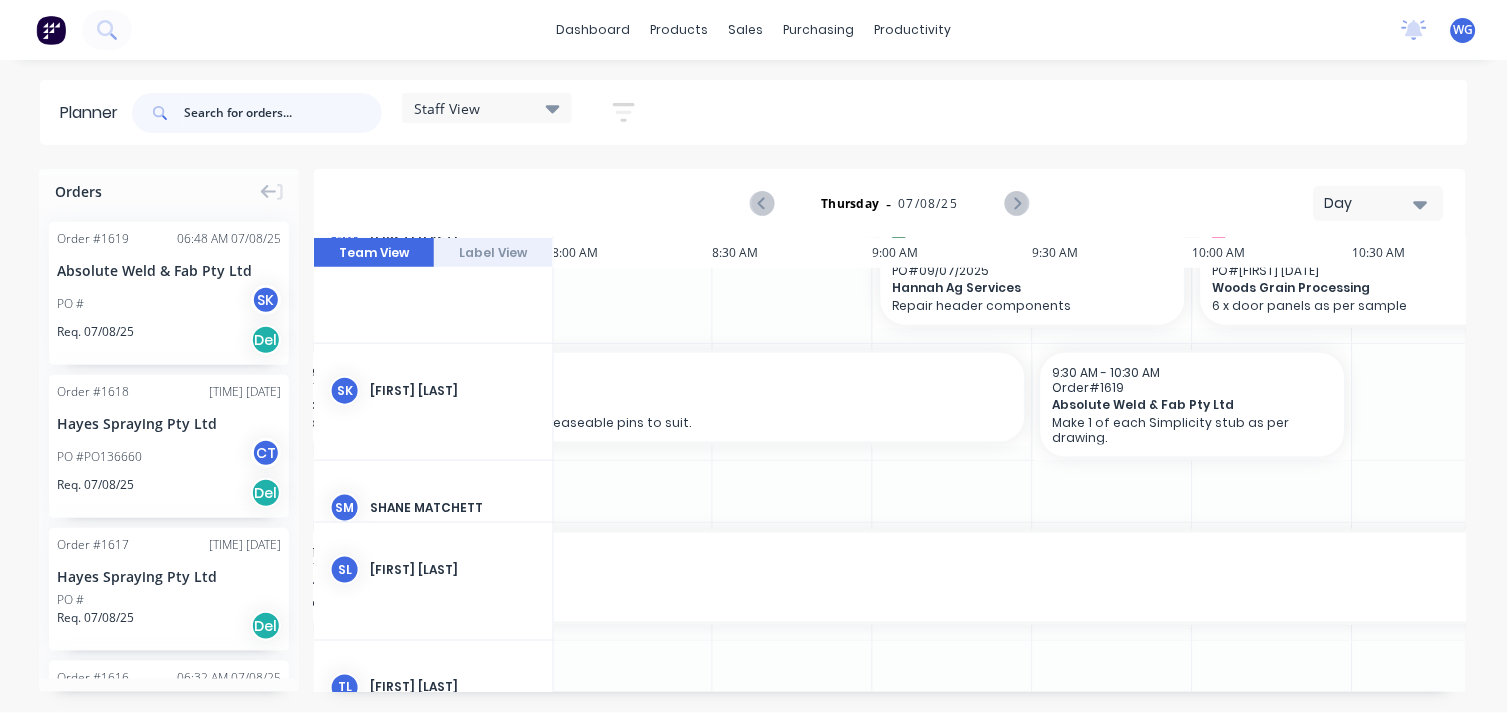 click at bounding box center [283, 113] 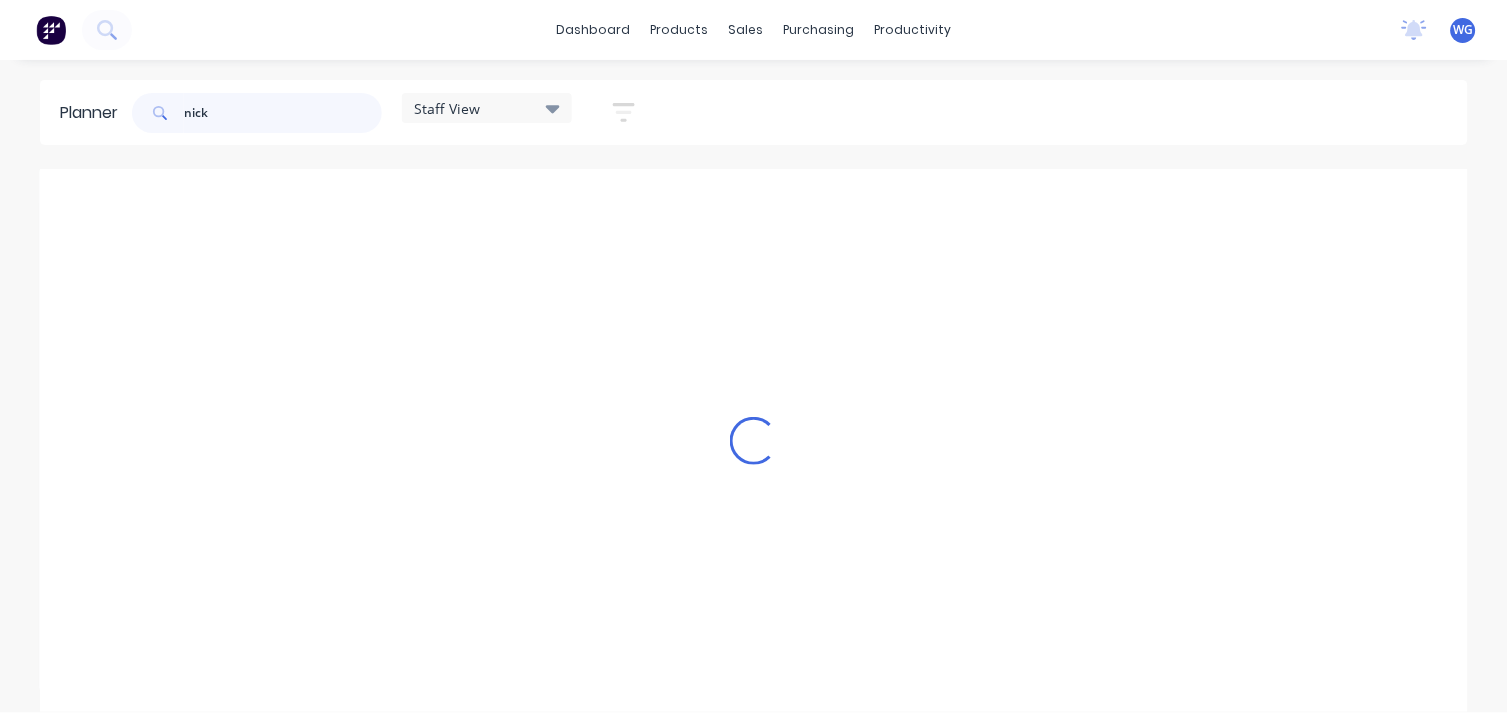 scroll, scrollTop: 116, scrollLeft: 641, axis: both 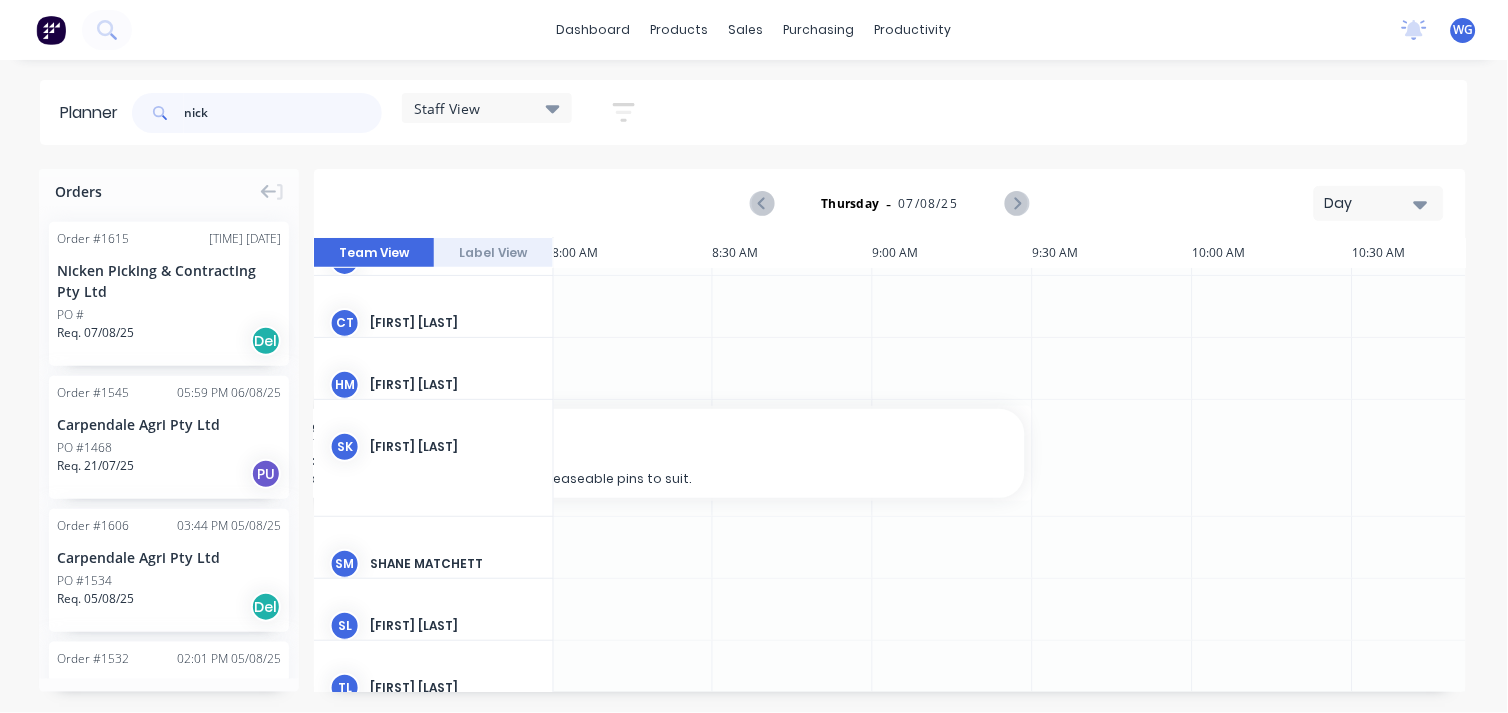 type on "nick" 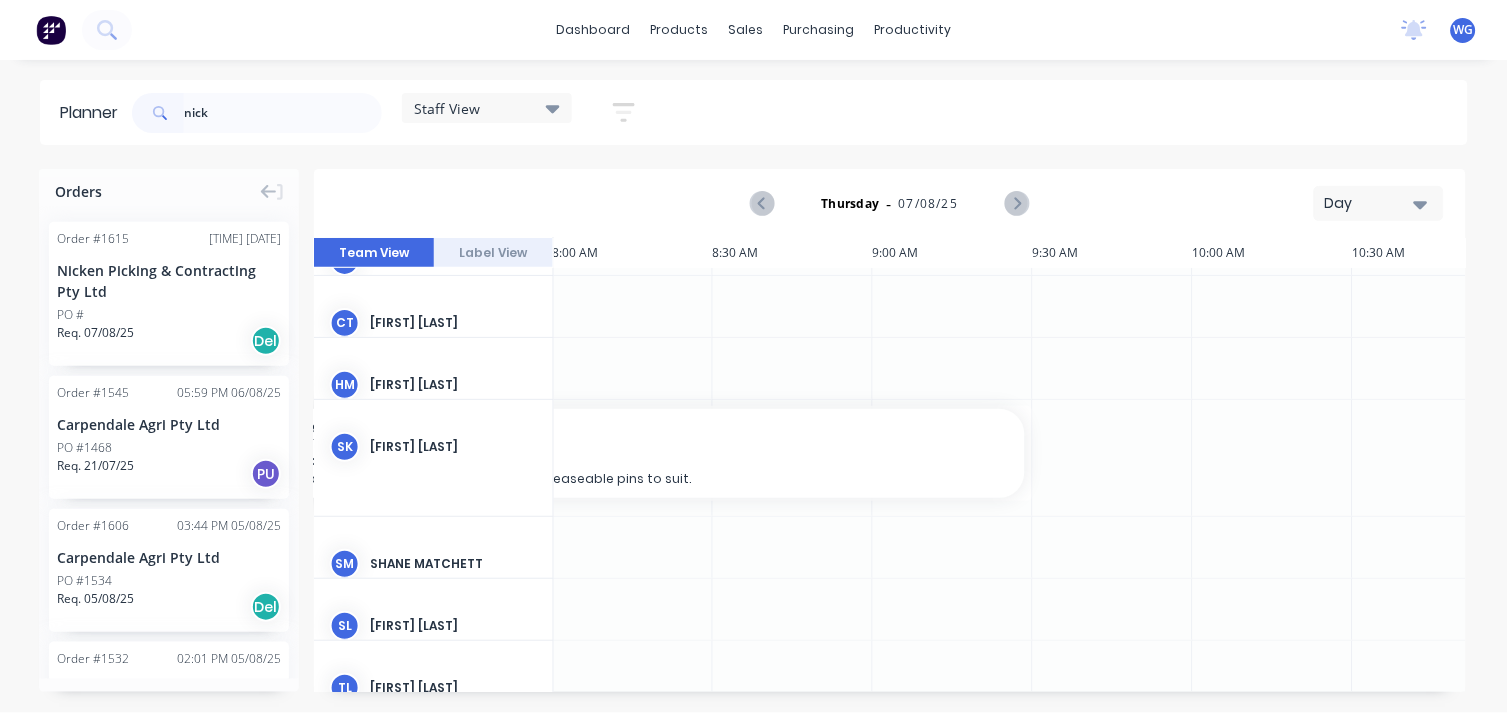 click on "Nicken Picking & Contracting Pty Ltd" at bounding box center (169, 281) 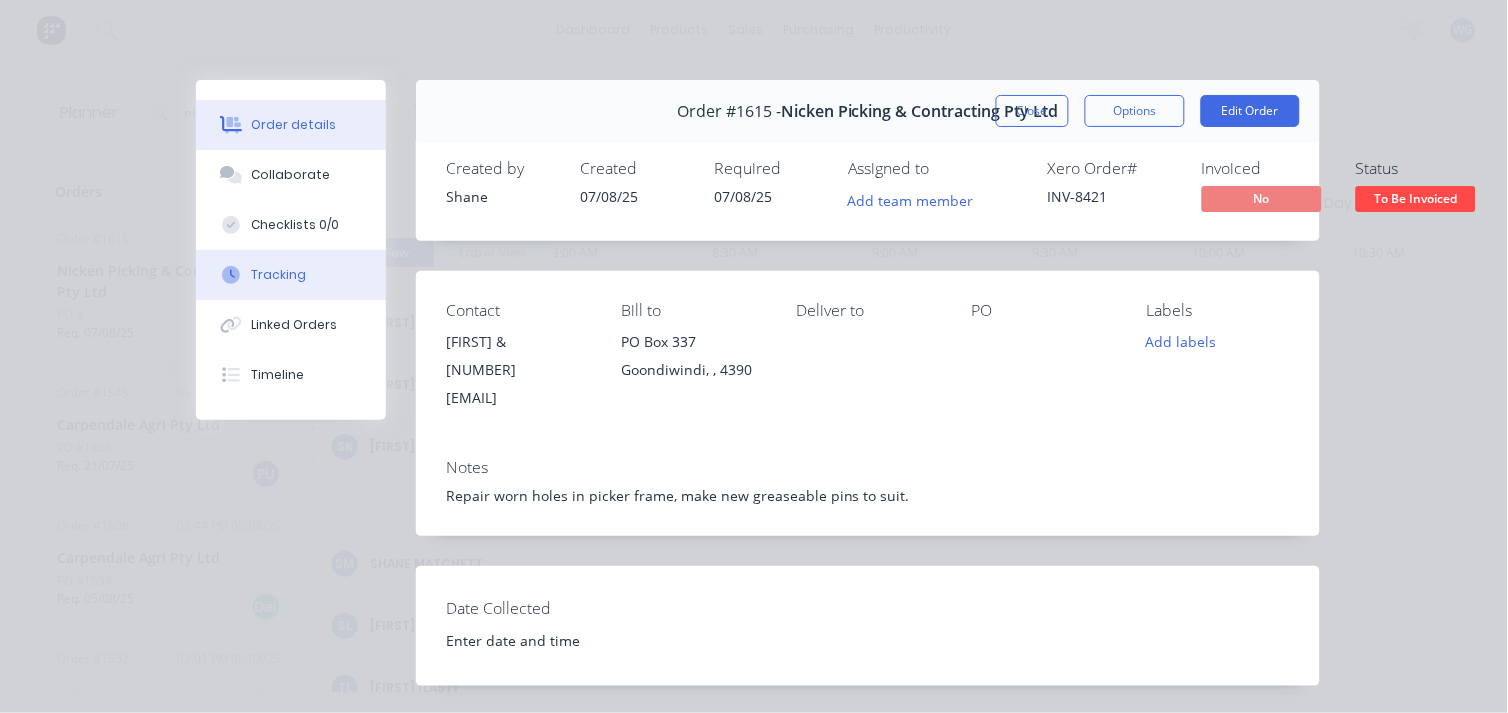 click on "Tracking" at bounding box center (291, 275) 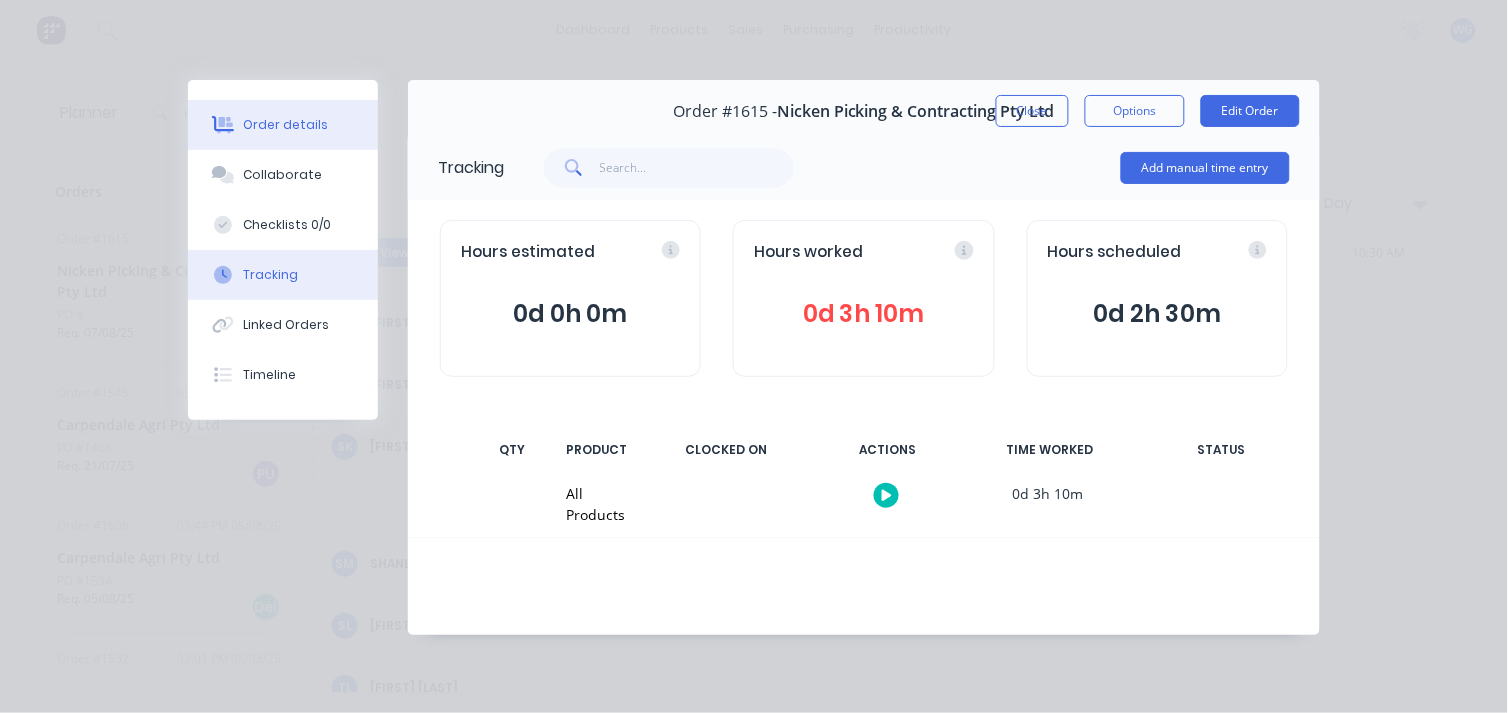 click on "Order details" at bounding box center (286, 125) 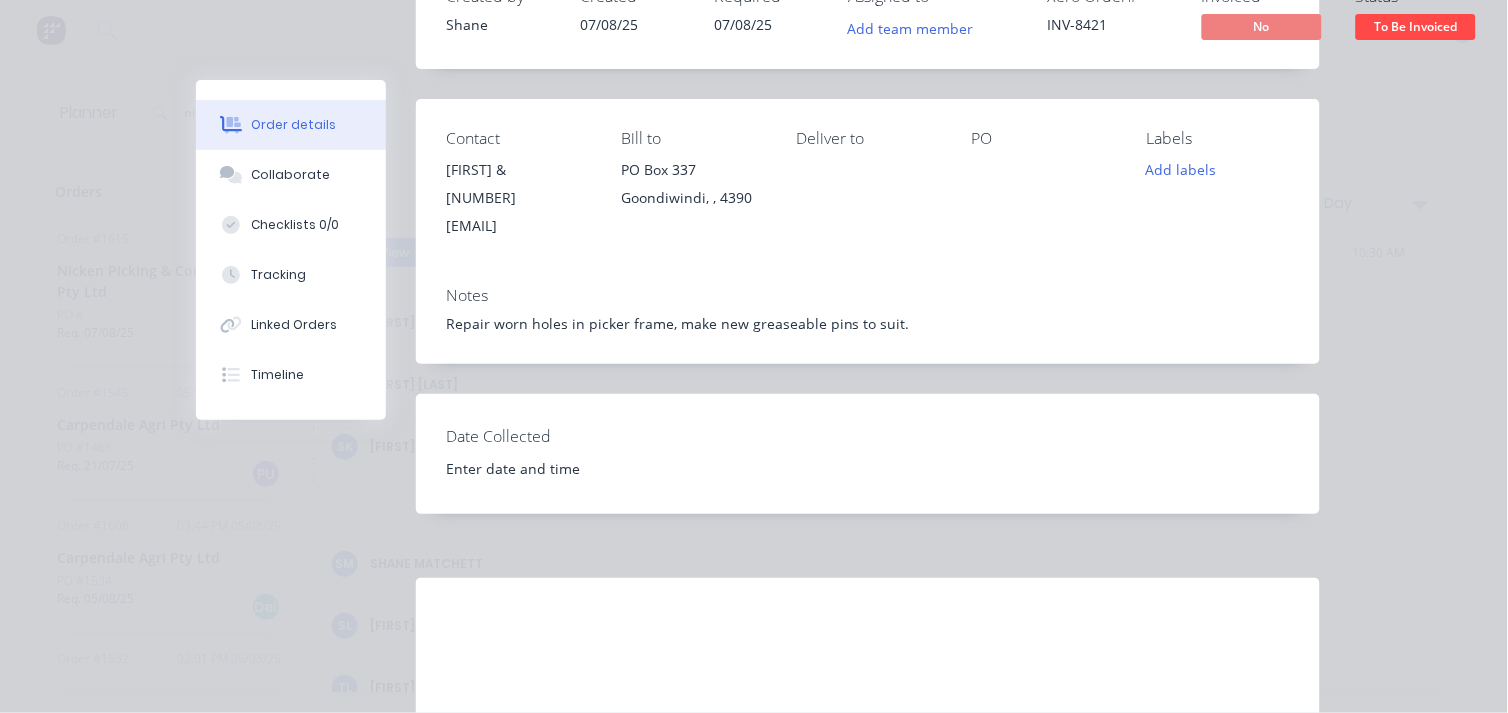 scroll, scrollTop: 171, scrollLeft: 0, axis: vertical 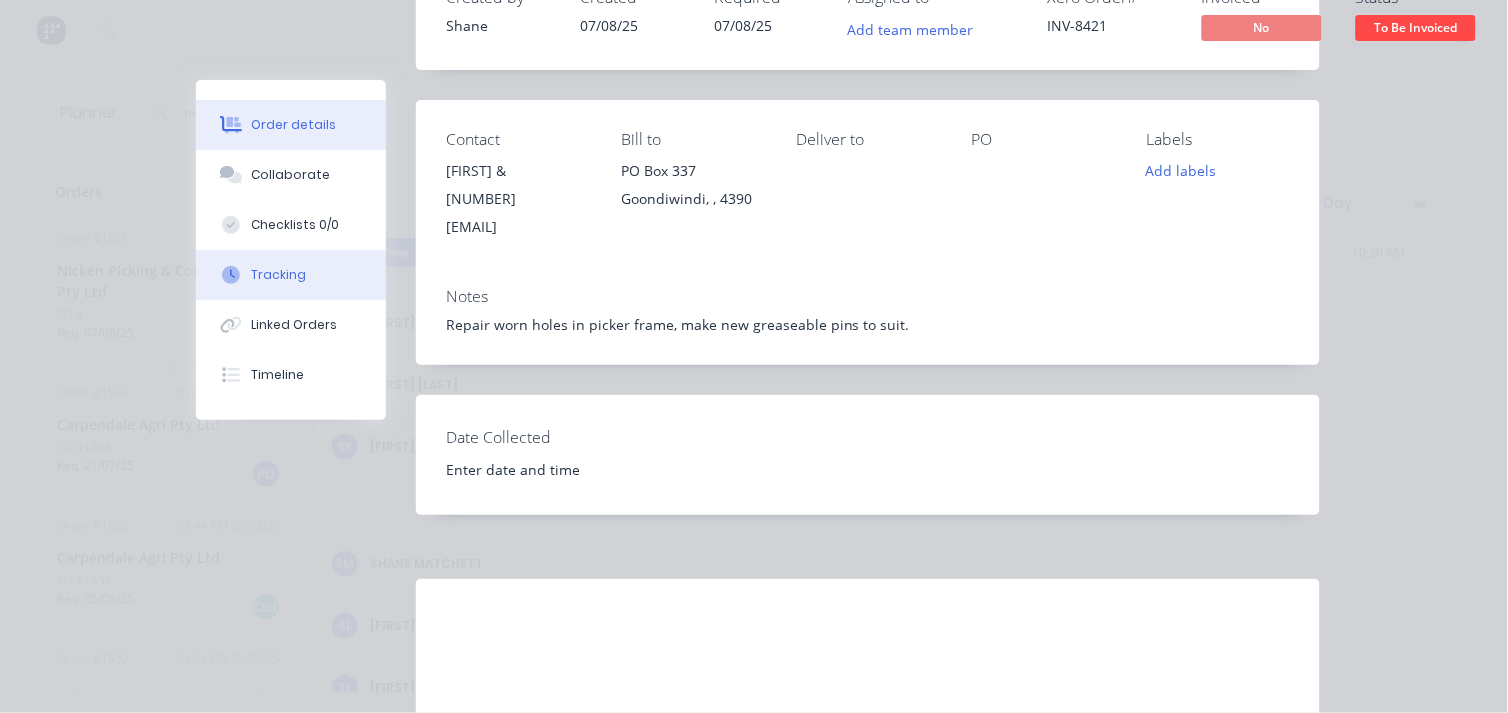 click on "Tracking" at bounding box center (279, 275) 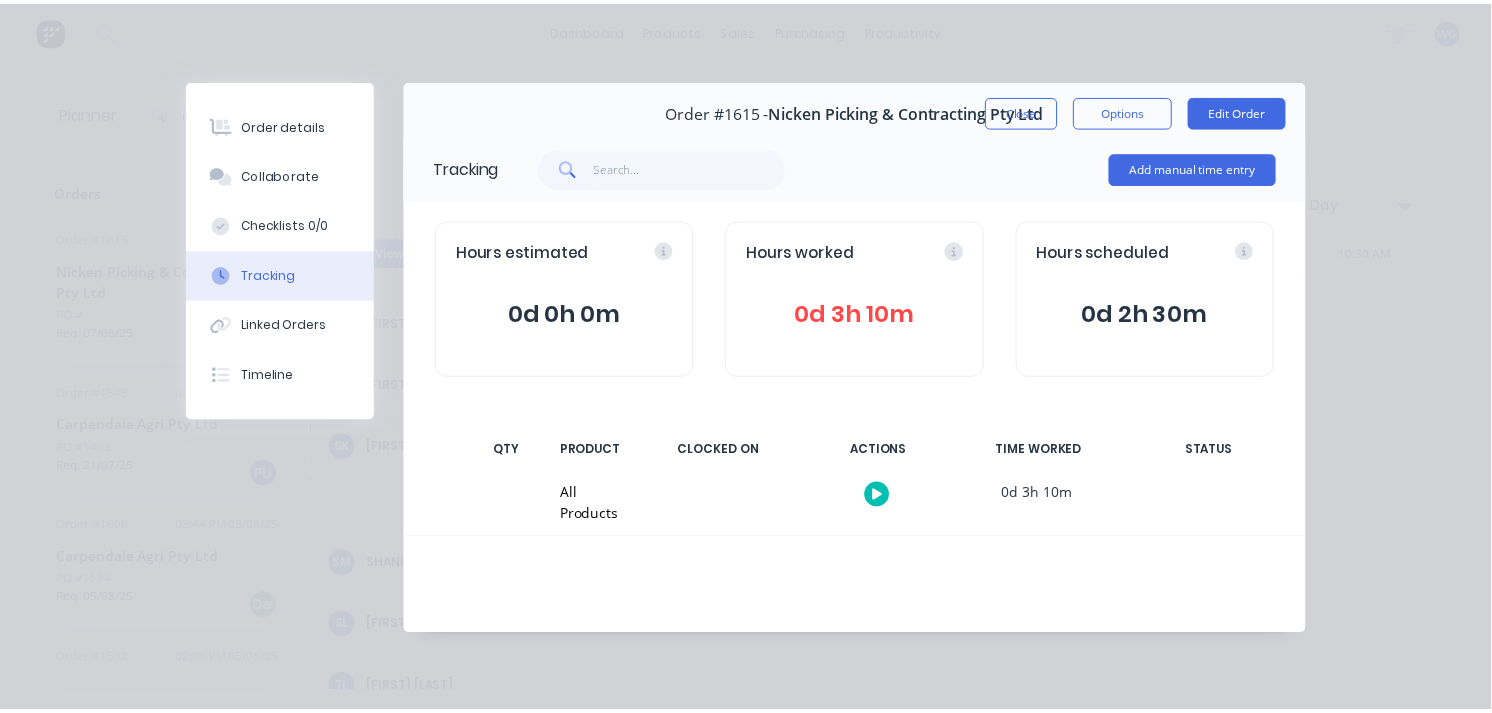 scroll, scrollTop: 0, scrollLeft: 0, axis: both 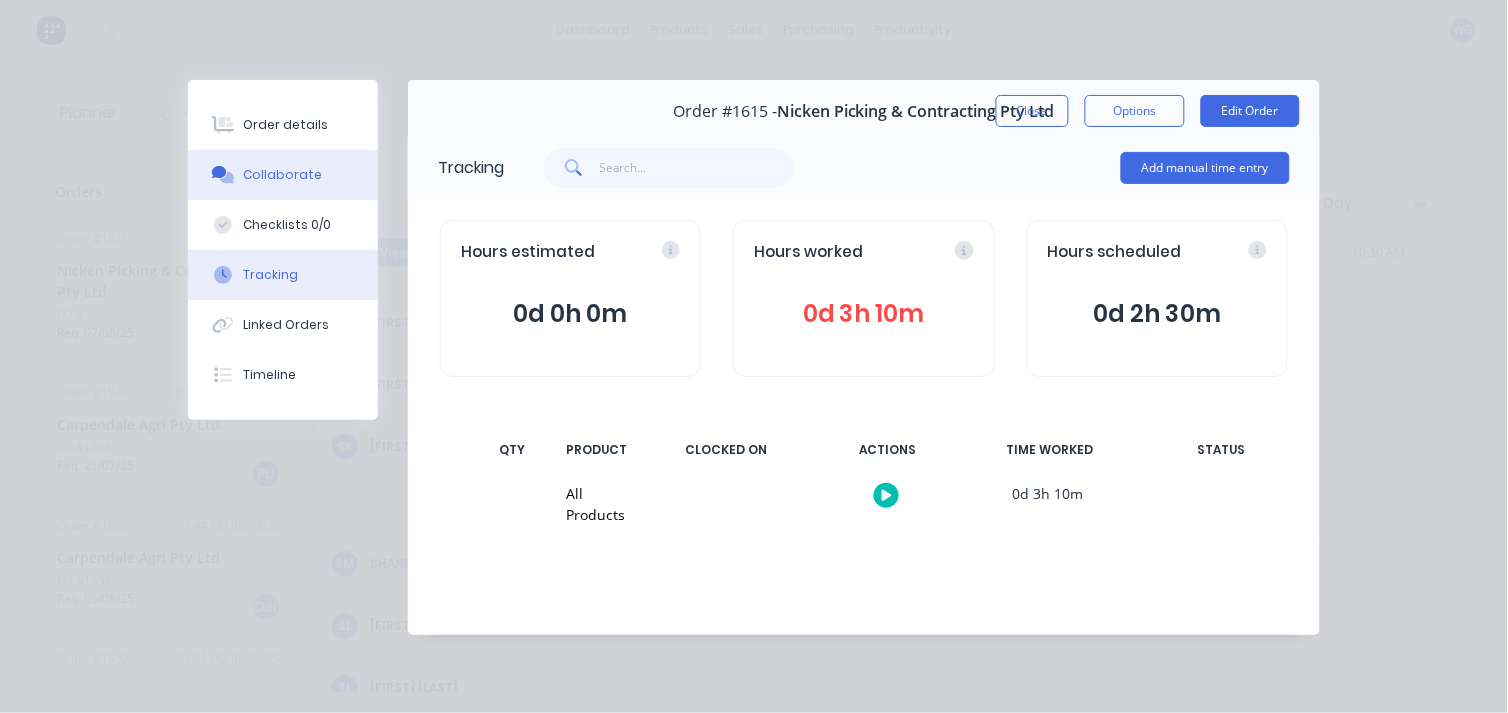 click on "Collaborate" at bounding box center (283, 175) 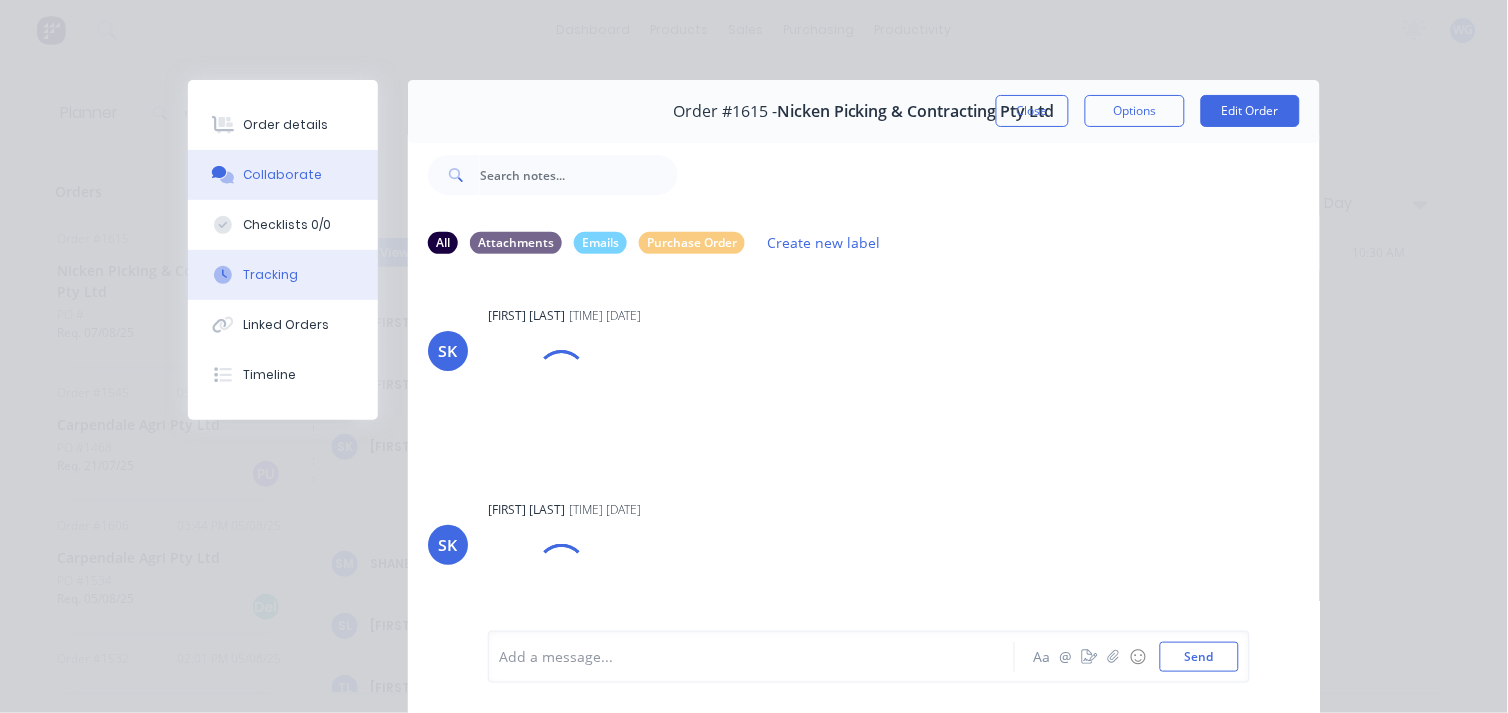click on "Tracking" at bounding box center [271, 275] 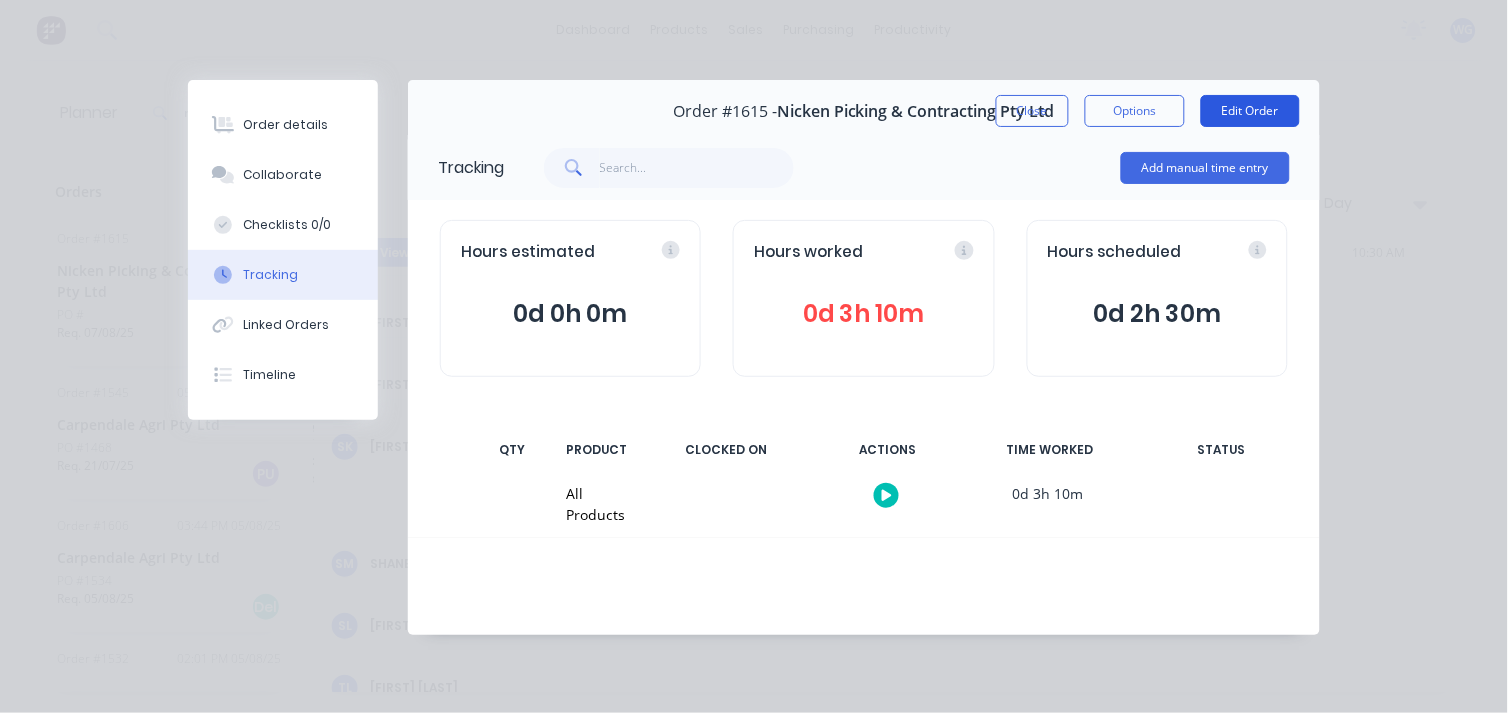 click on "Edit Order" at bounding box center [1250, 111] 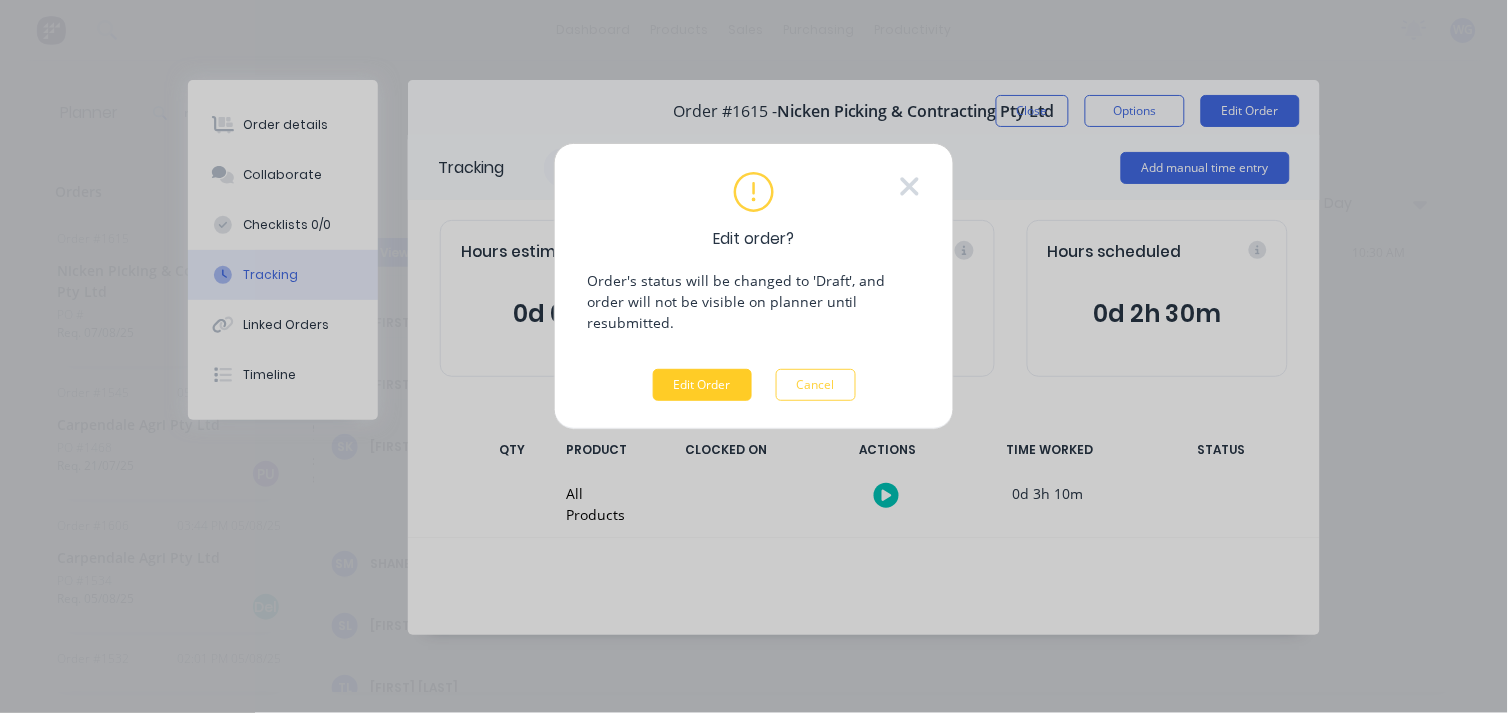 click on "Edit Order" at bounding box center (702, 385) 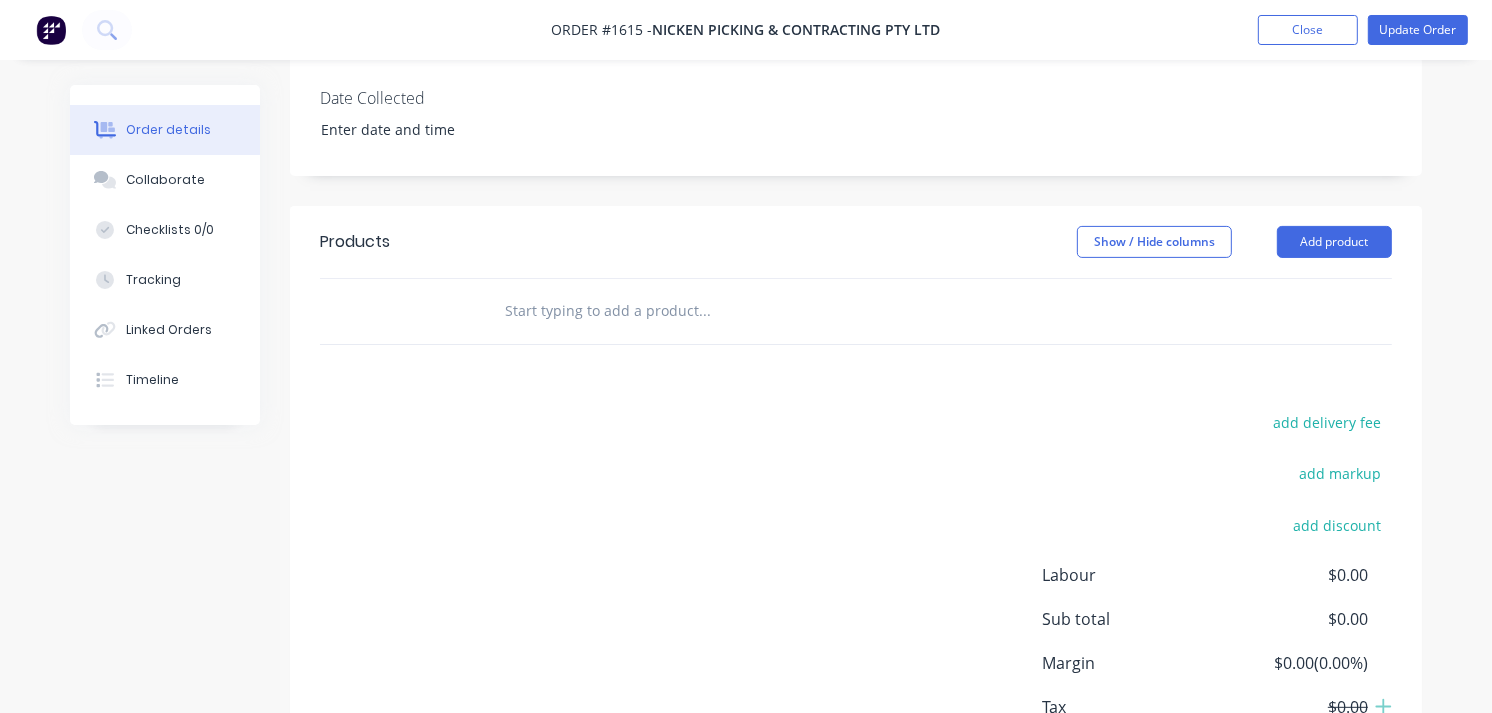 scroll, scrollTop: 555, scrollLeft: 0, axis: vertical 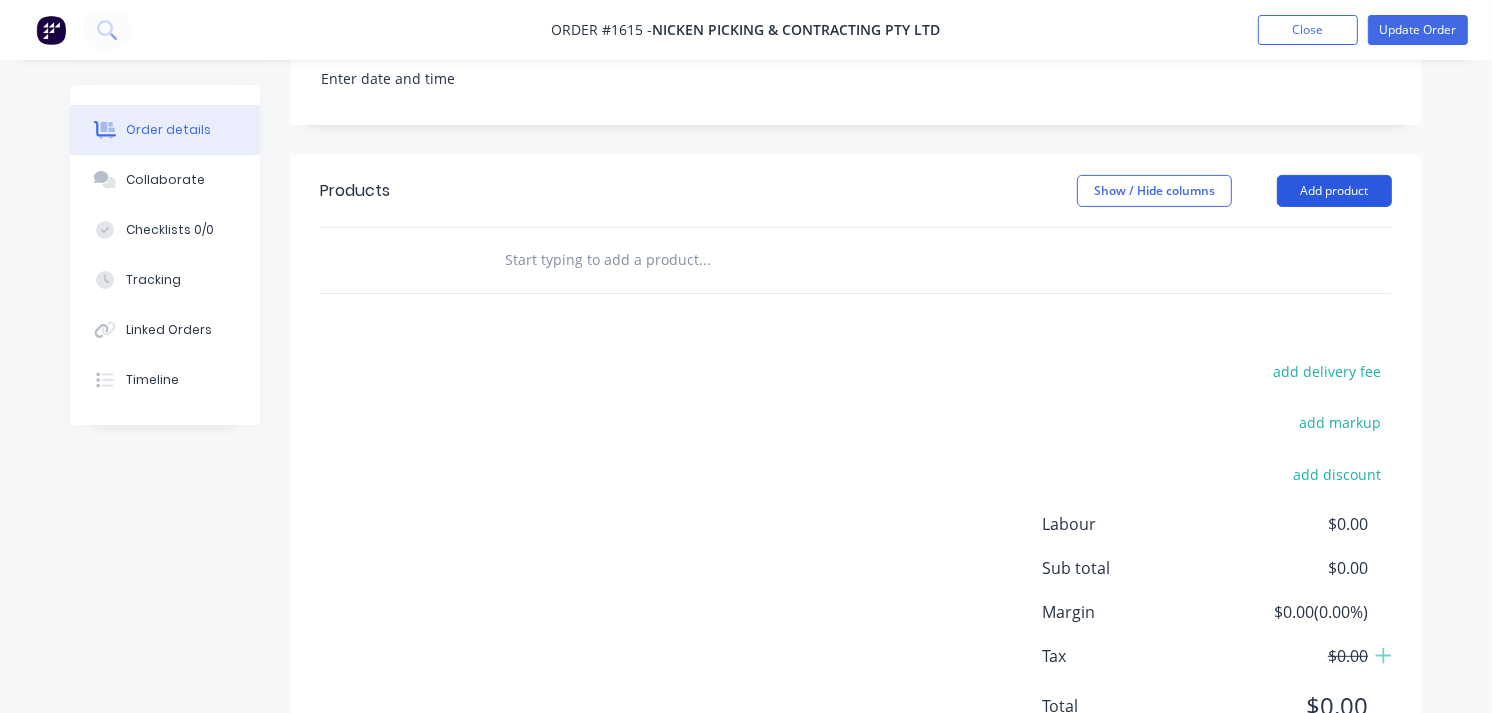 click on "Add product" at bounding box center [1334, 191] 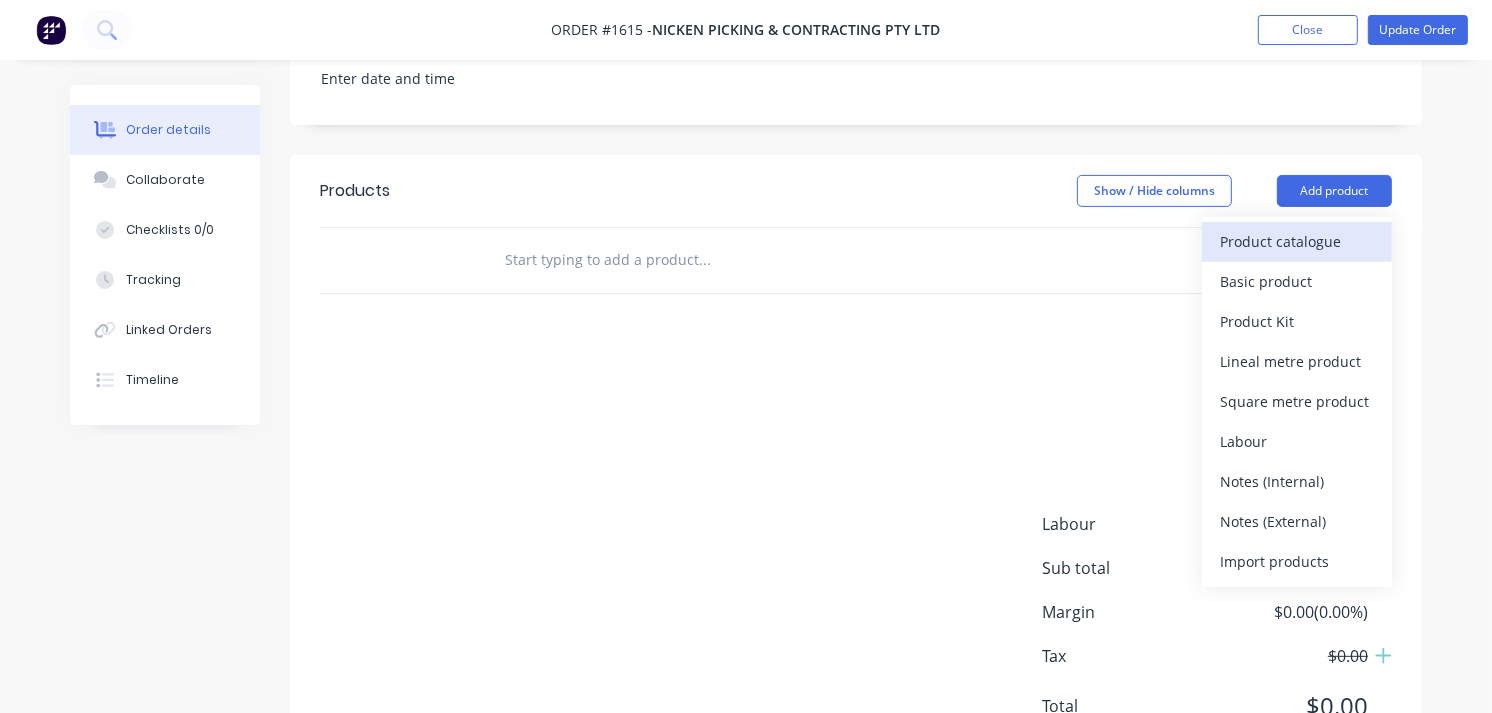 click on "Product catalogue" at bounding box center [1297, 241] 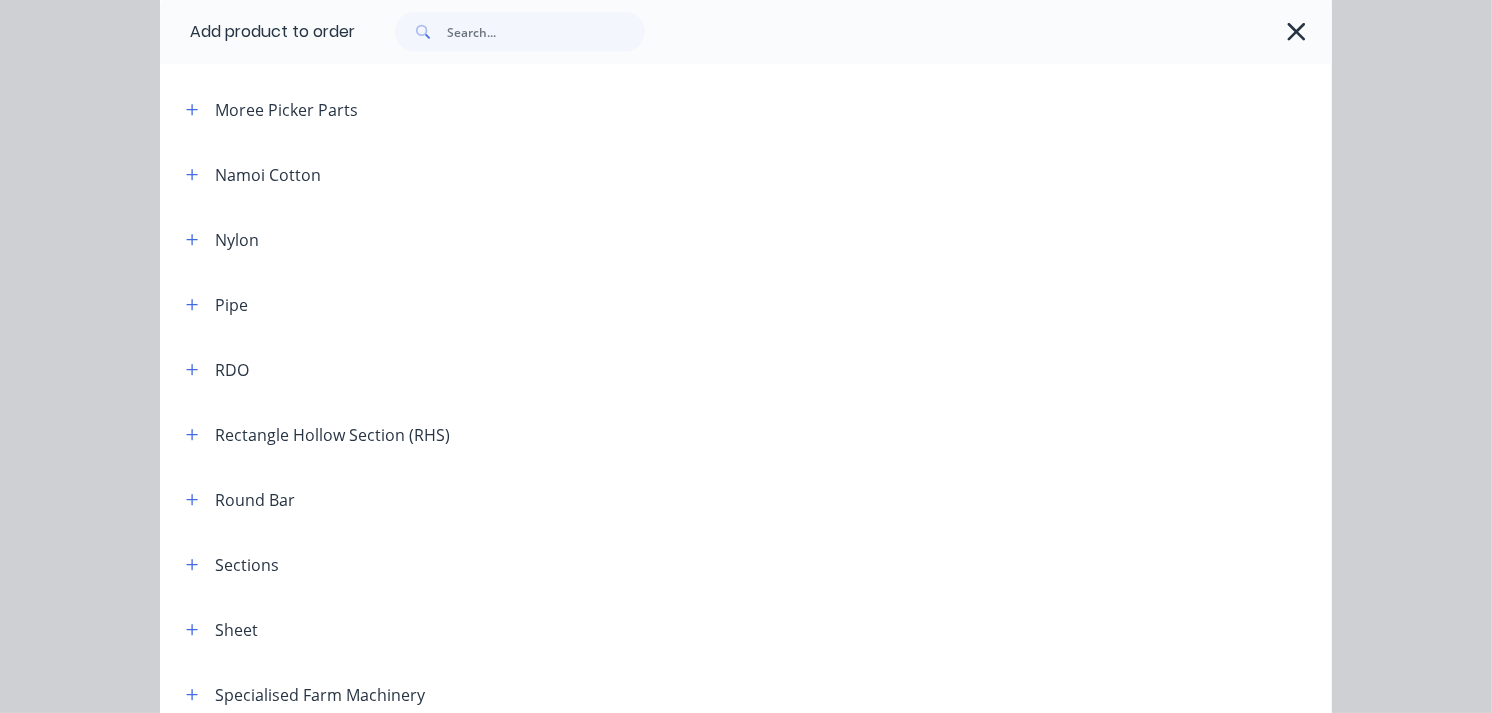 scroll, scrollTop: 2000, scrollLeft: 0, axis: vertical 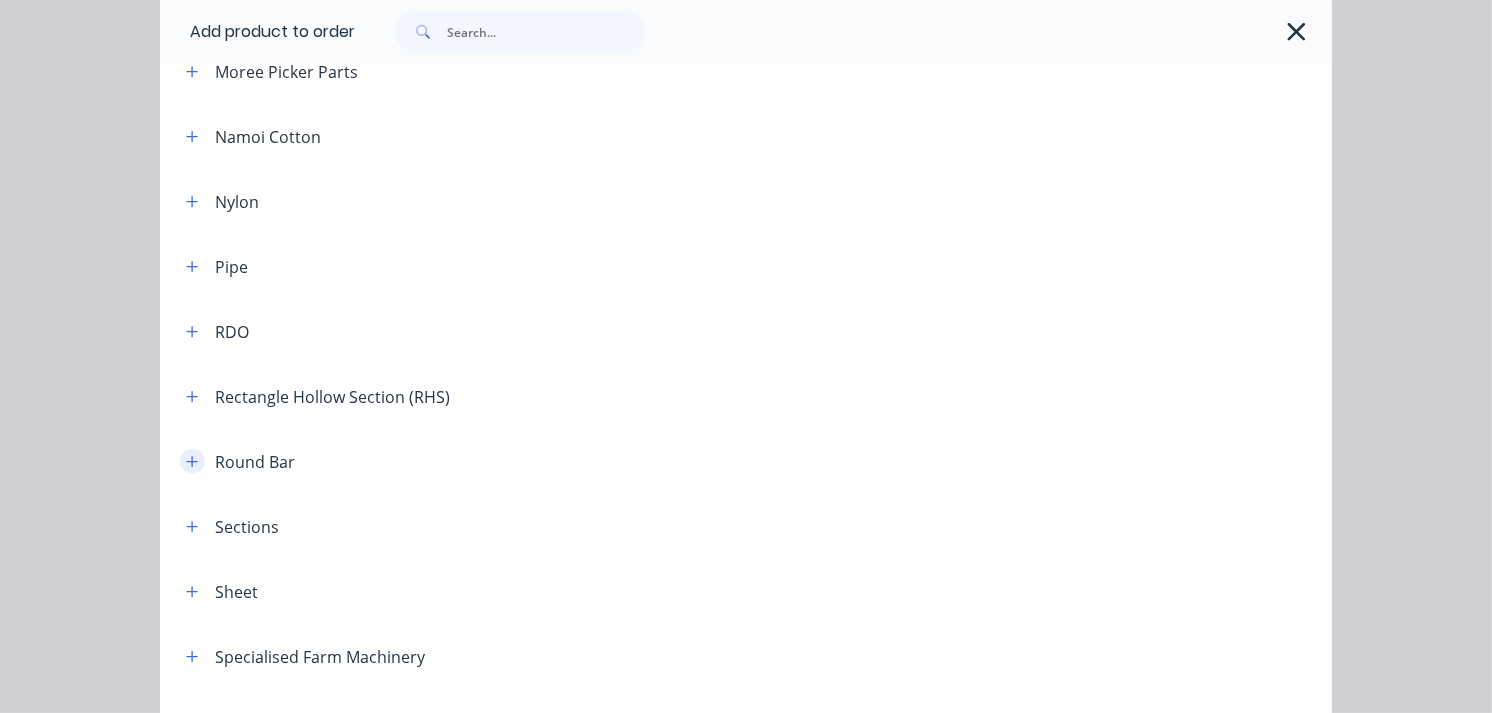 click 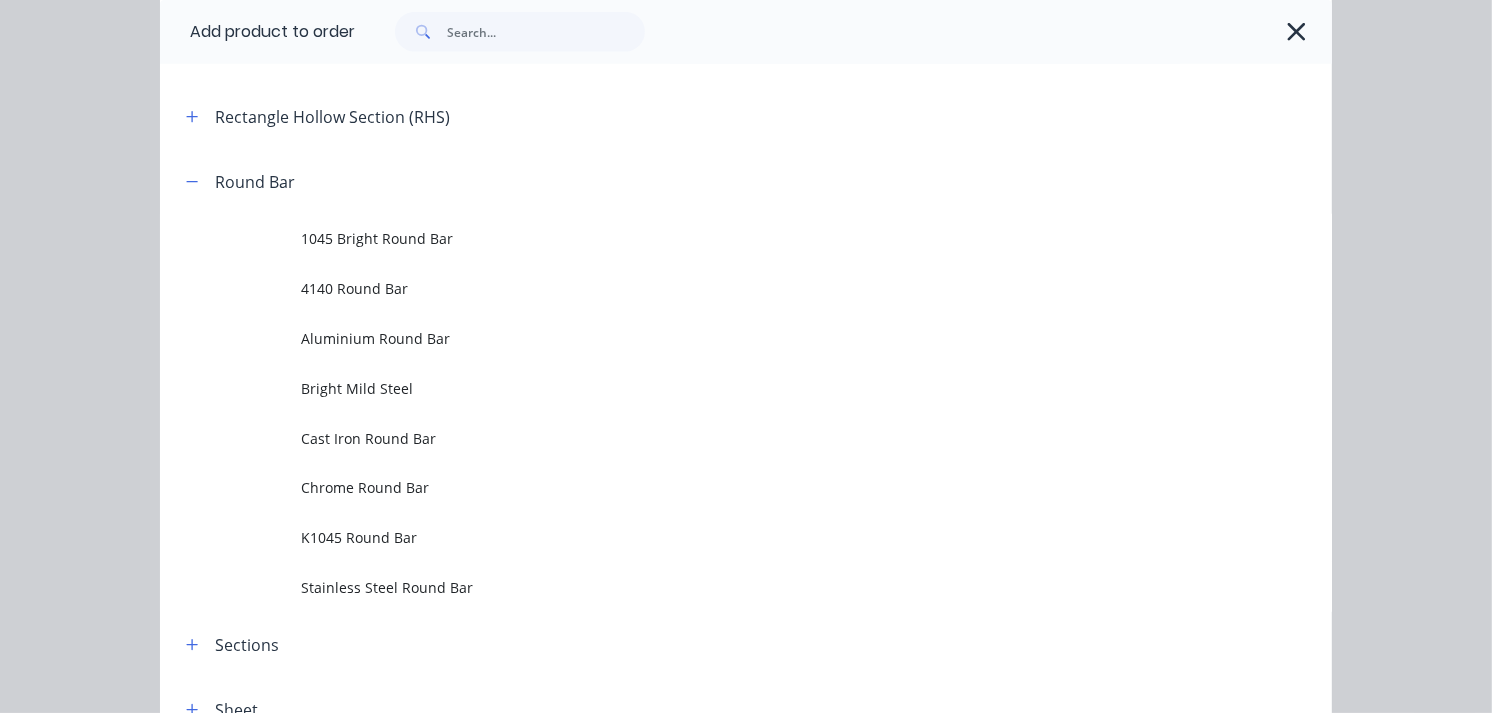 scroll, scrollTop: 2333, scrollLeft: 0, axis: vertical 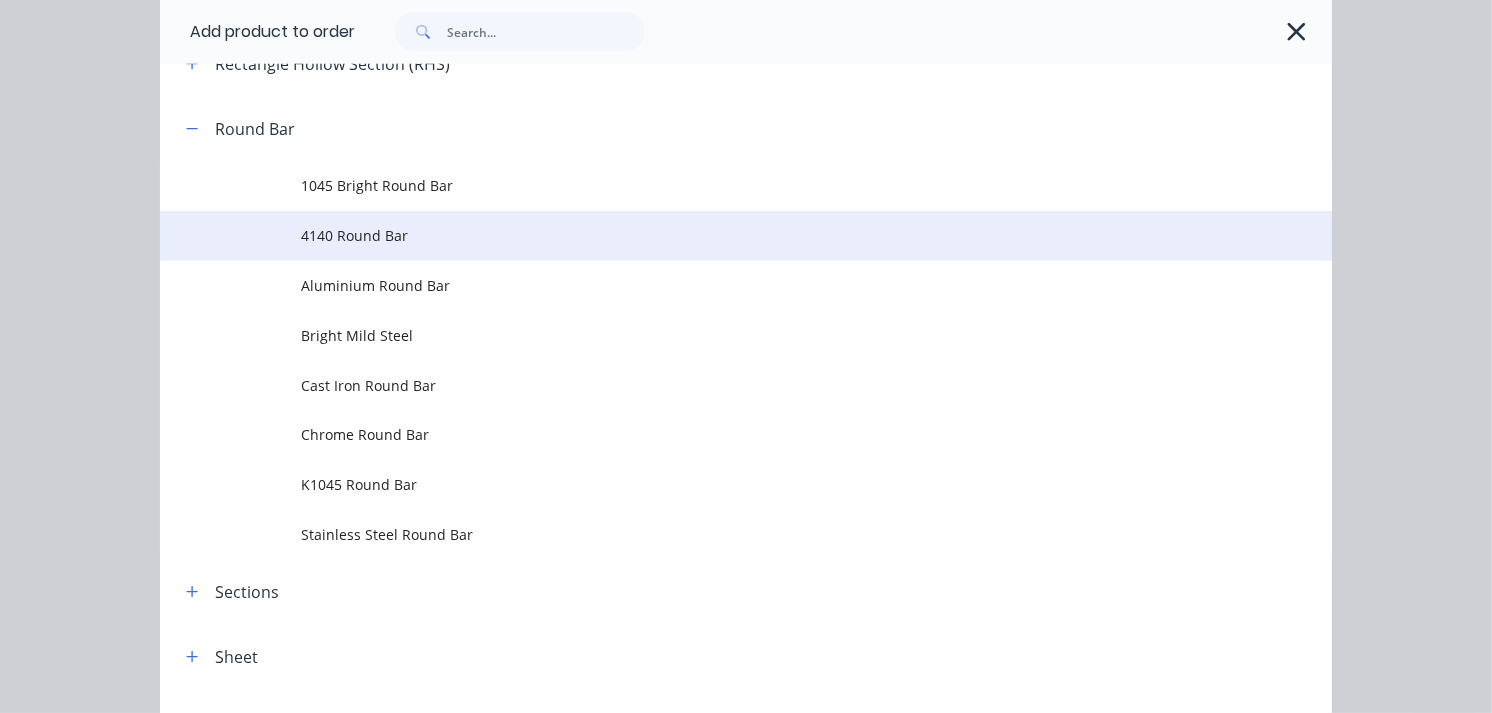 click on "4140 Round Bar" at bounding box center (713, 235) 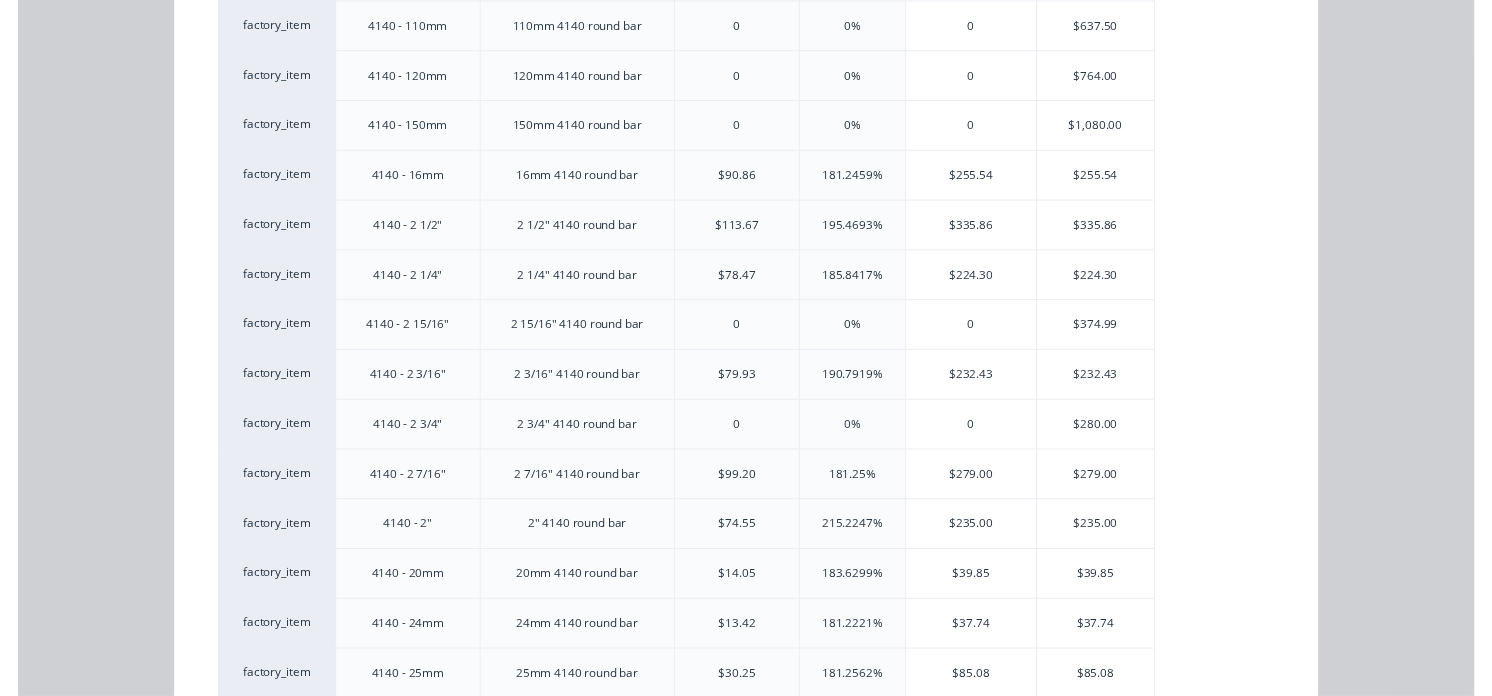 scroll, scrollTop: 888, scrollLeft: 0, axis: vertical 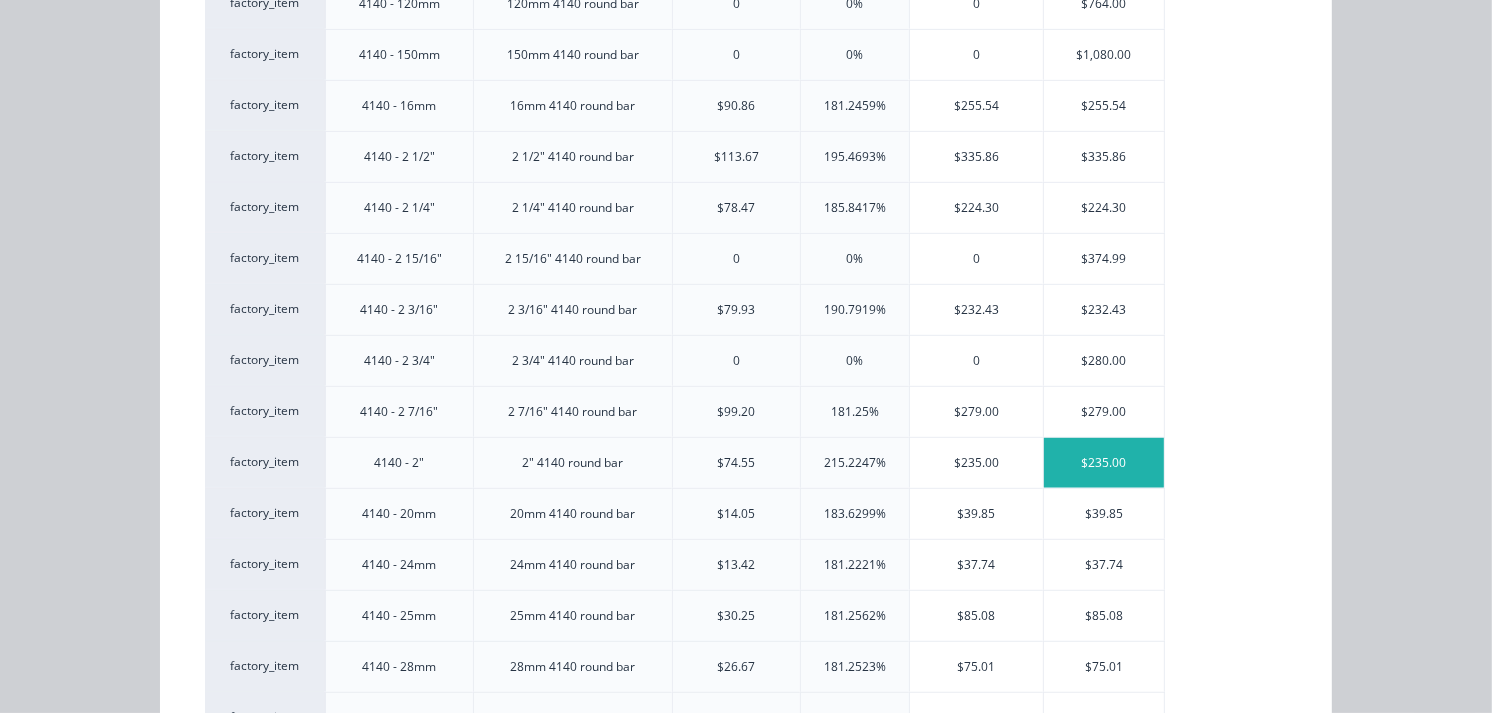 click on "$235.00" at bounding box center [1104, 463] 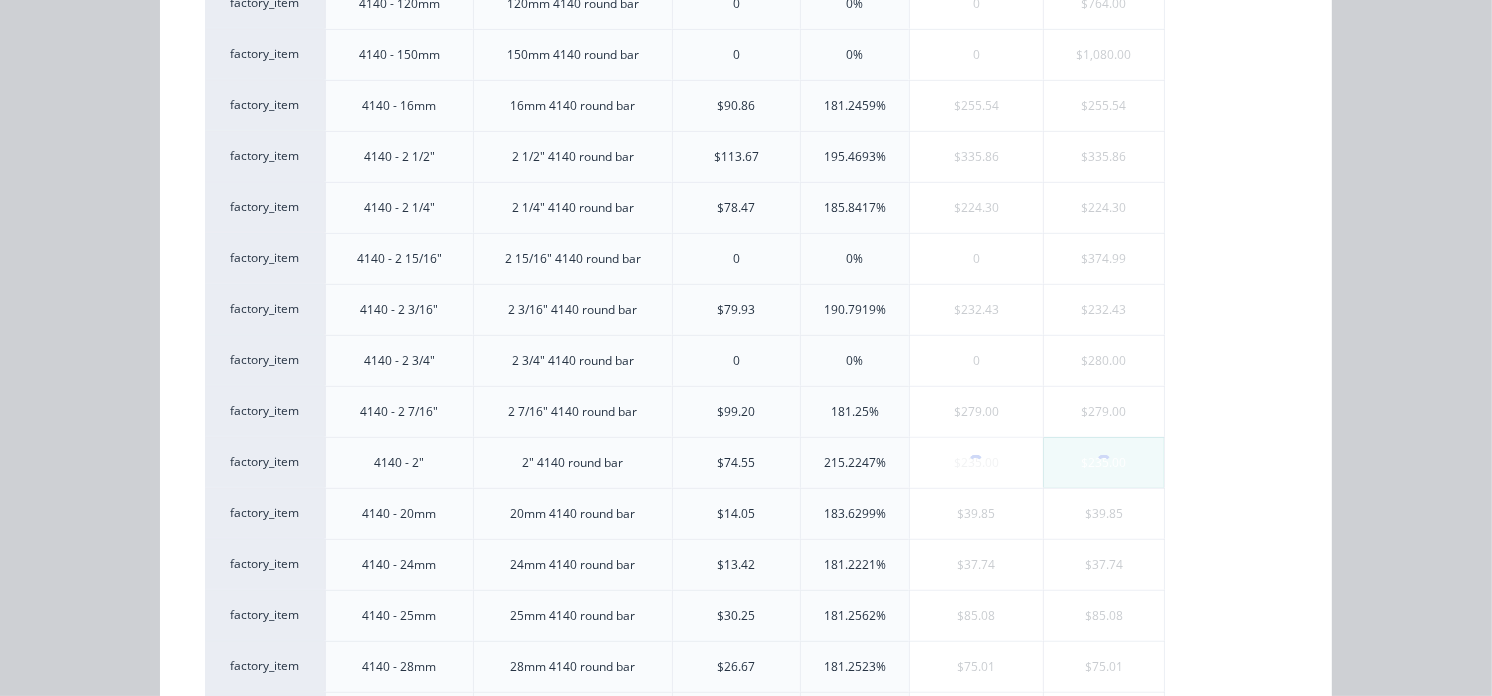 scroll, scrollTop: 0, scrollLeft: 0, axis: both 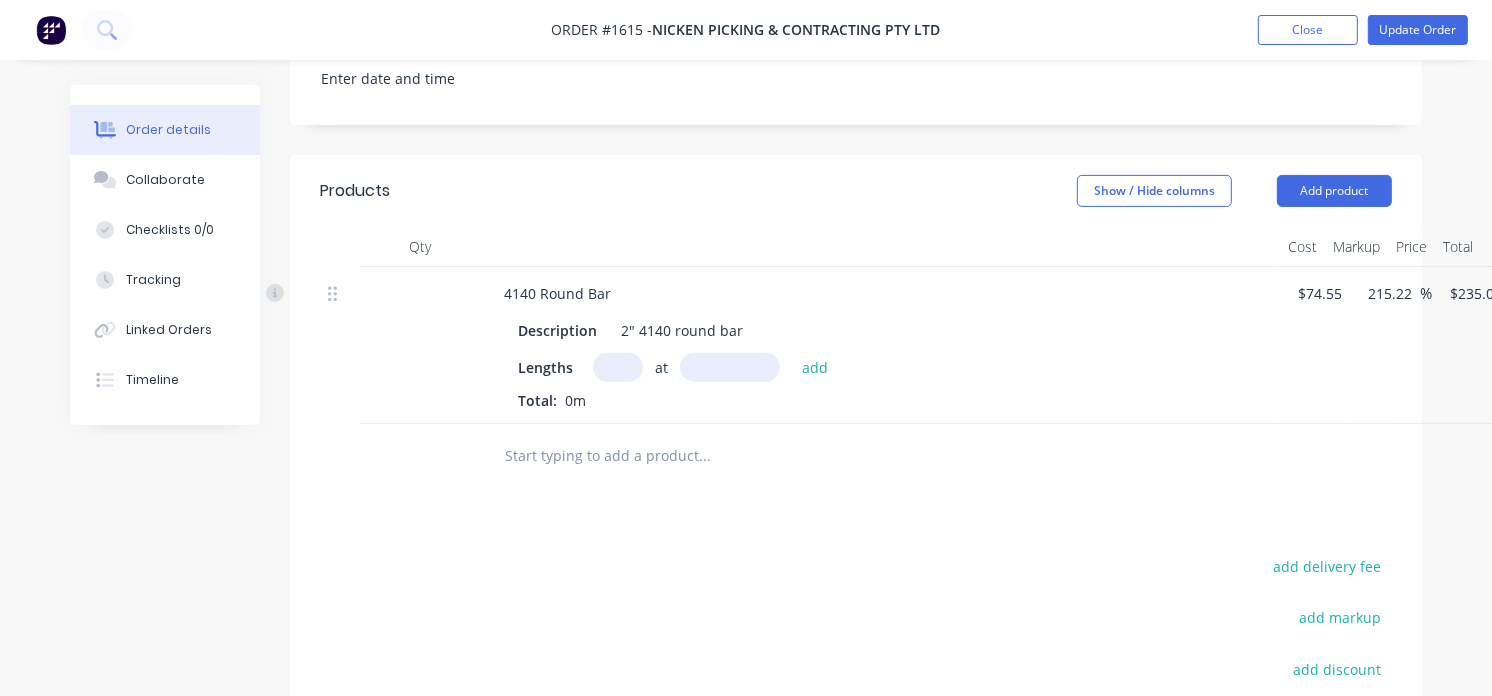 click at bounding box center [618, 367] 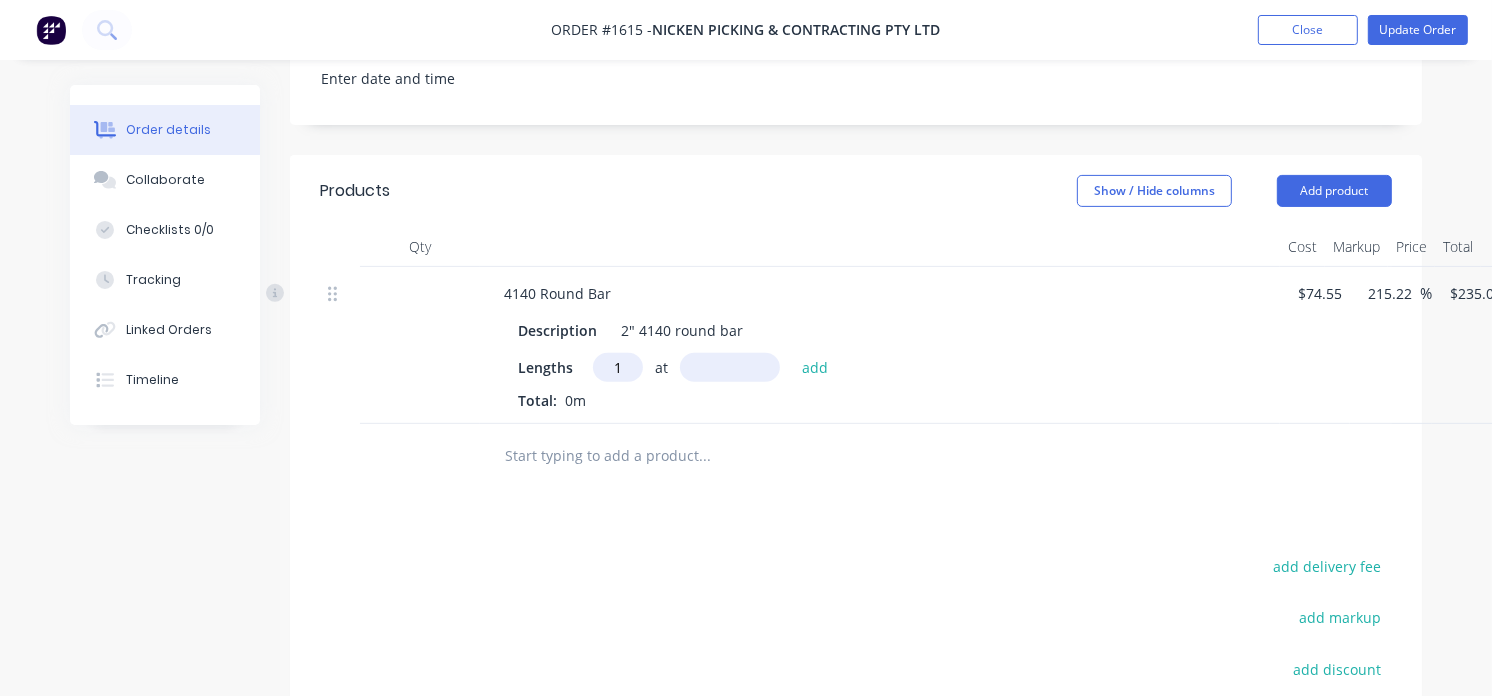 type on "1" 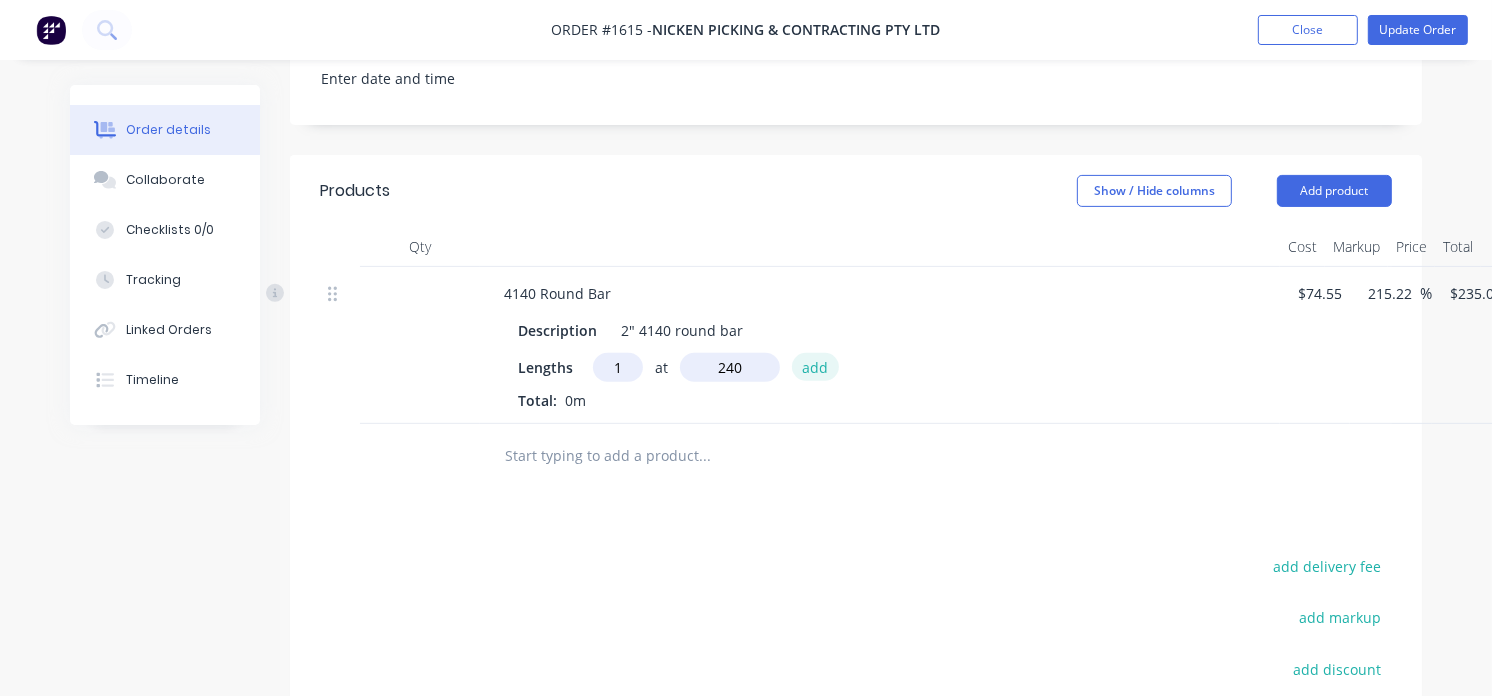 type on "240mm" 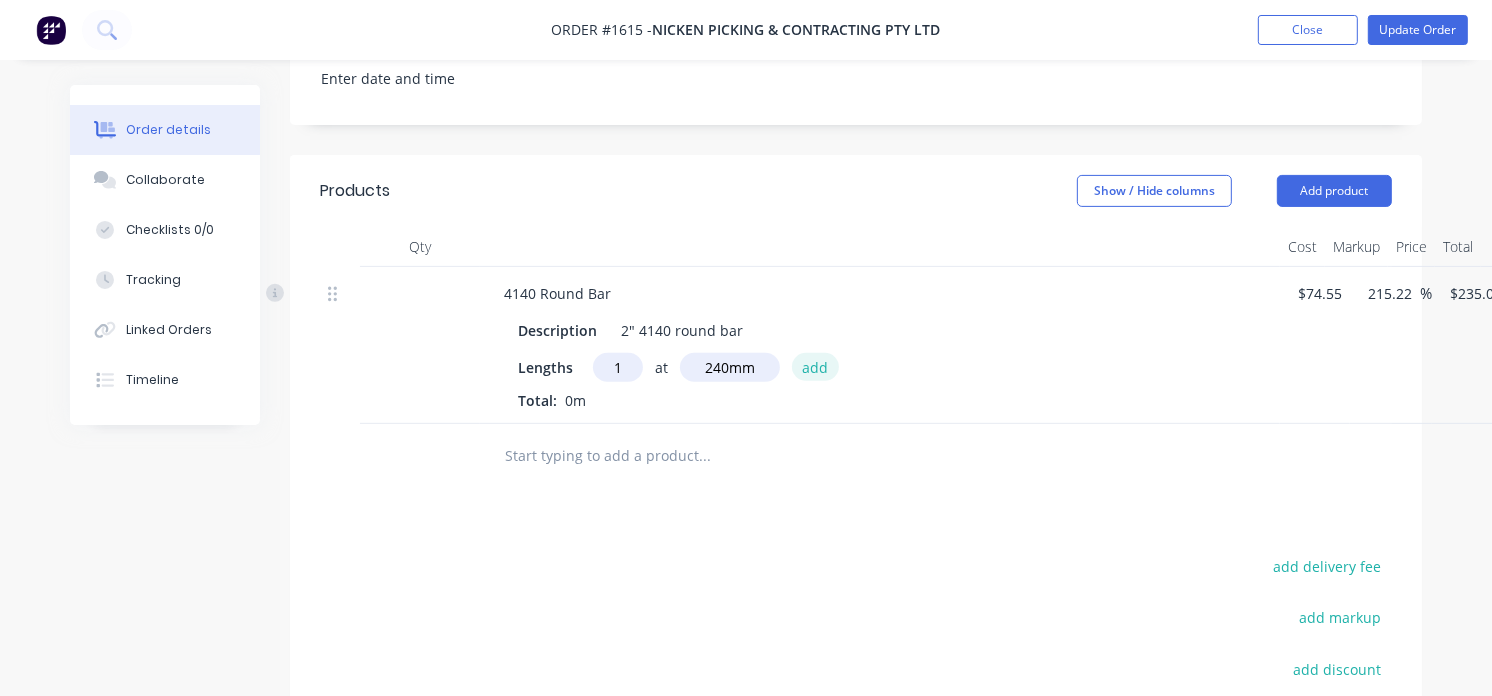 click on "add" at bounding box center (815, 366) 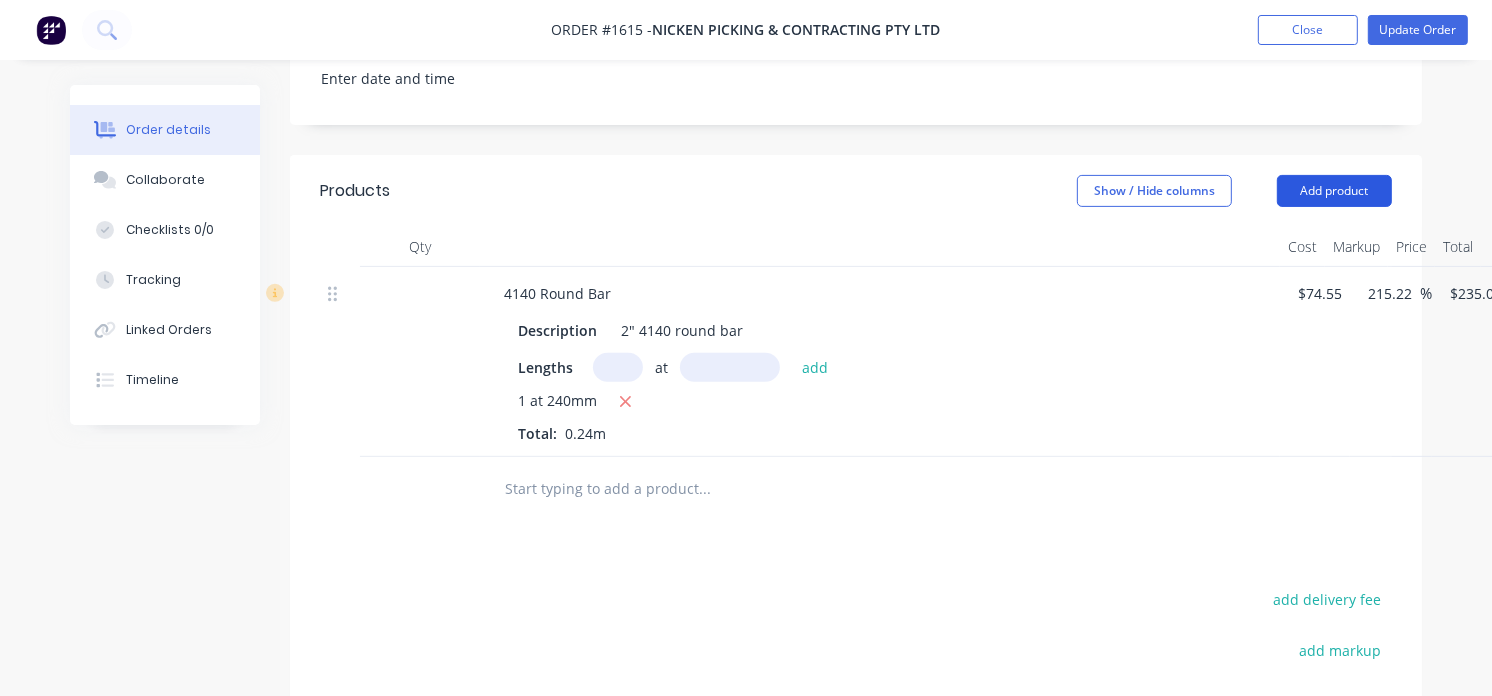 click on "Add product" at bounding box center (1334, 191) 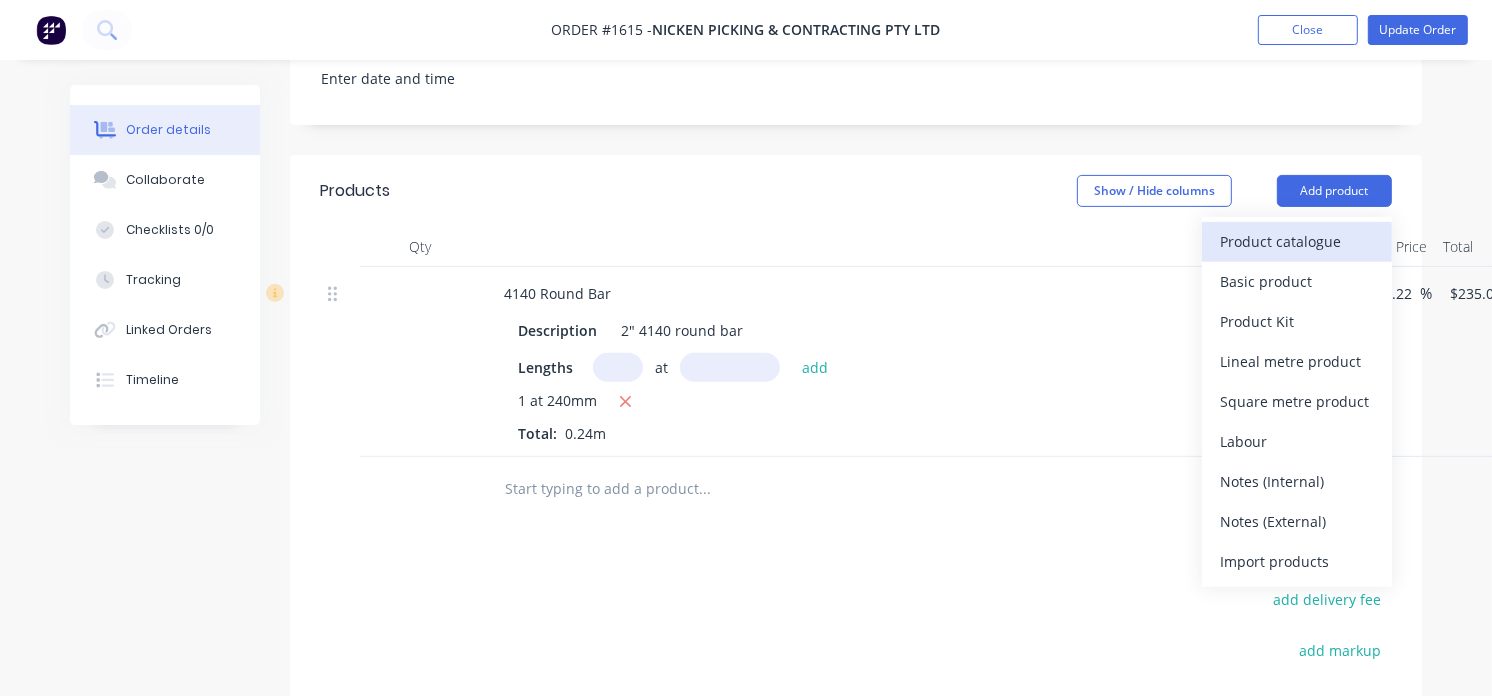 click on "Product catalogue" at bounding box center (1297, 241) 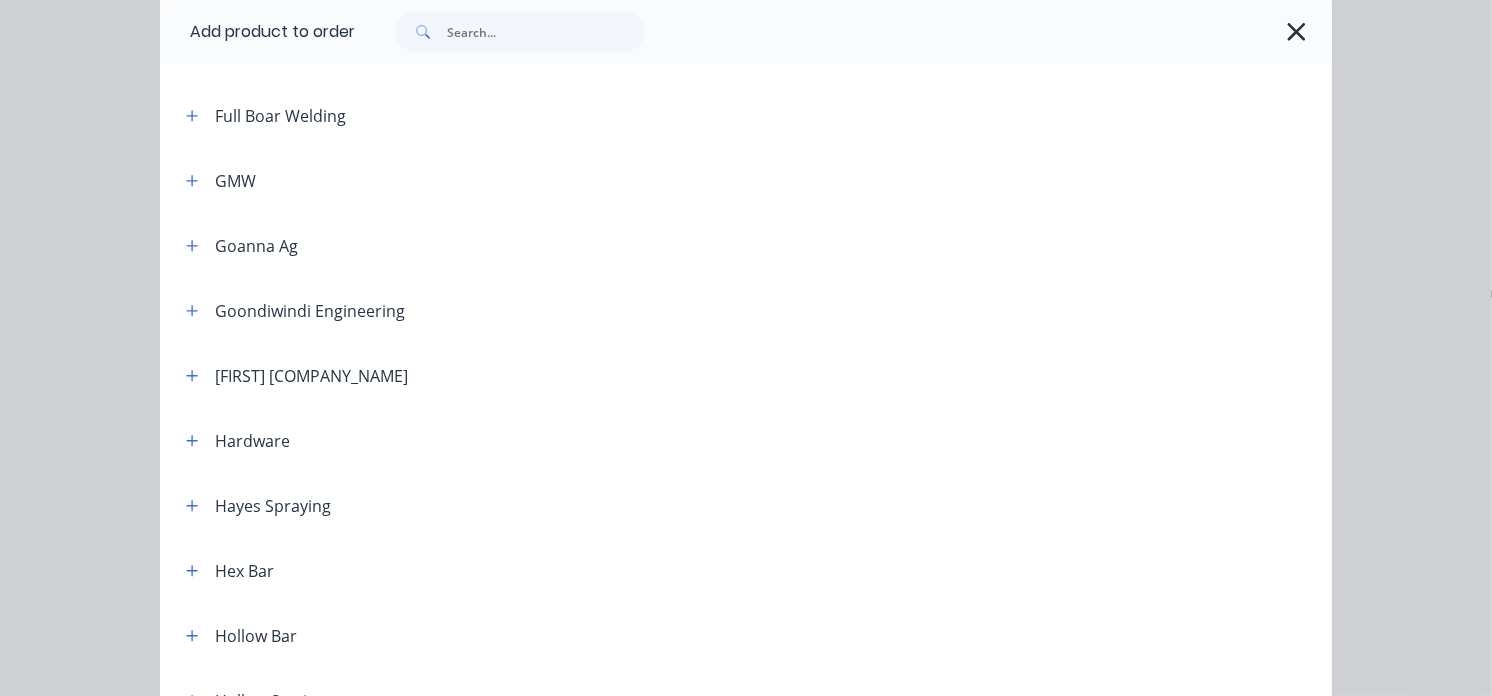 scroll, scrollTop: 1222, scrollLeft: 0, axis: vertical 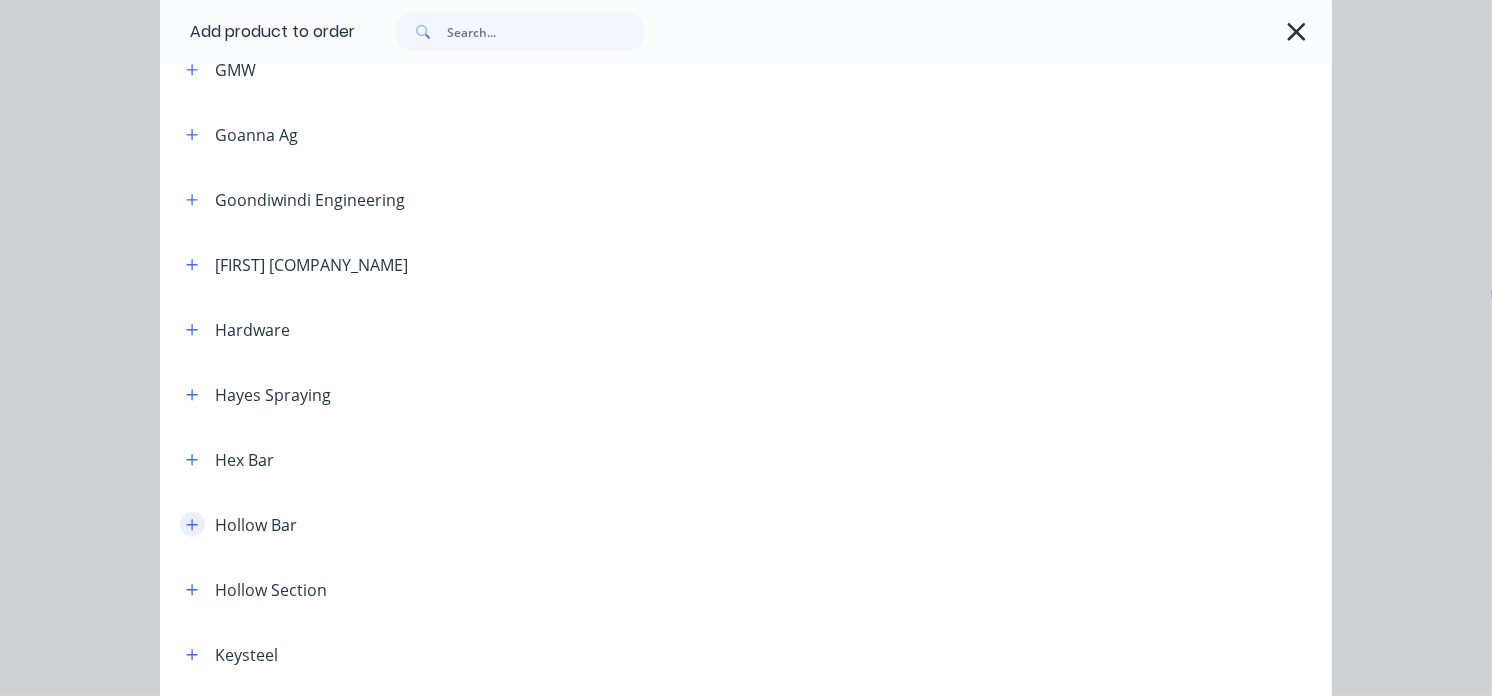 click at bounding box center (192, 524) 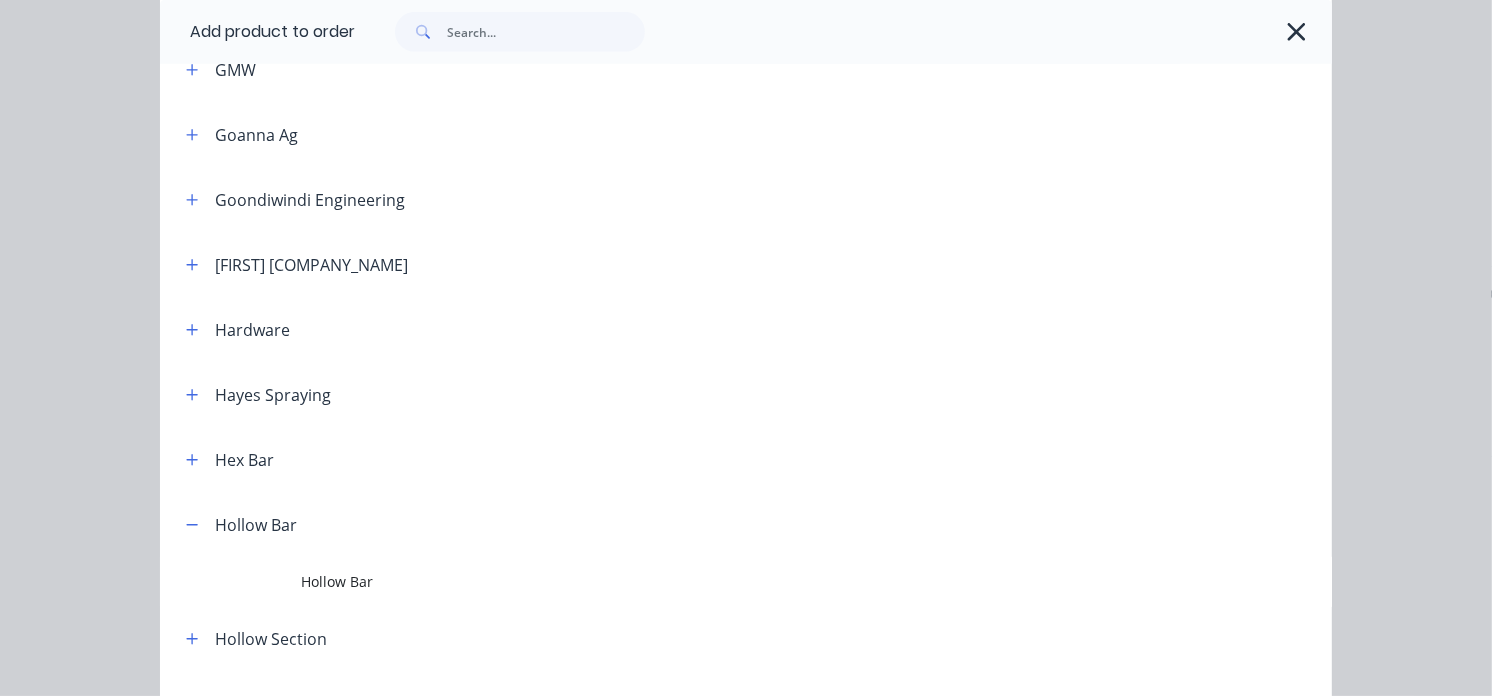 scroll, scrollTop: 1333, scrollLeft: 0, axis: vertical 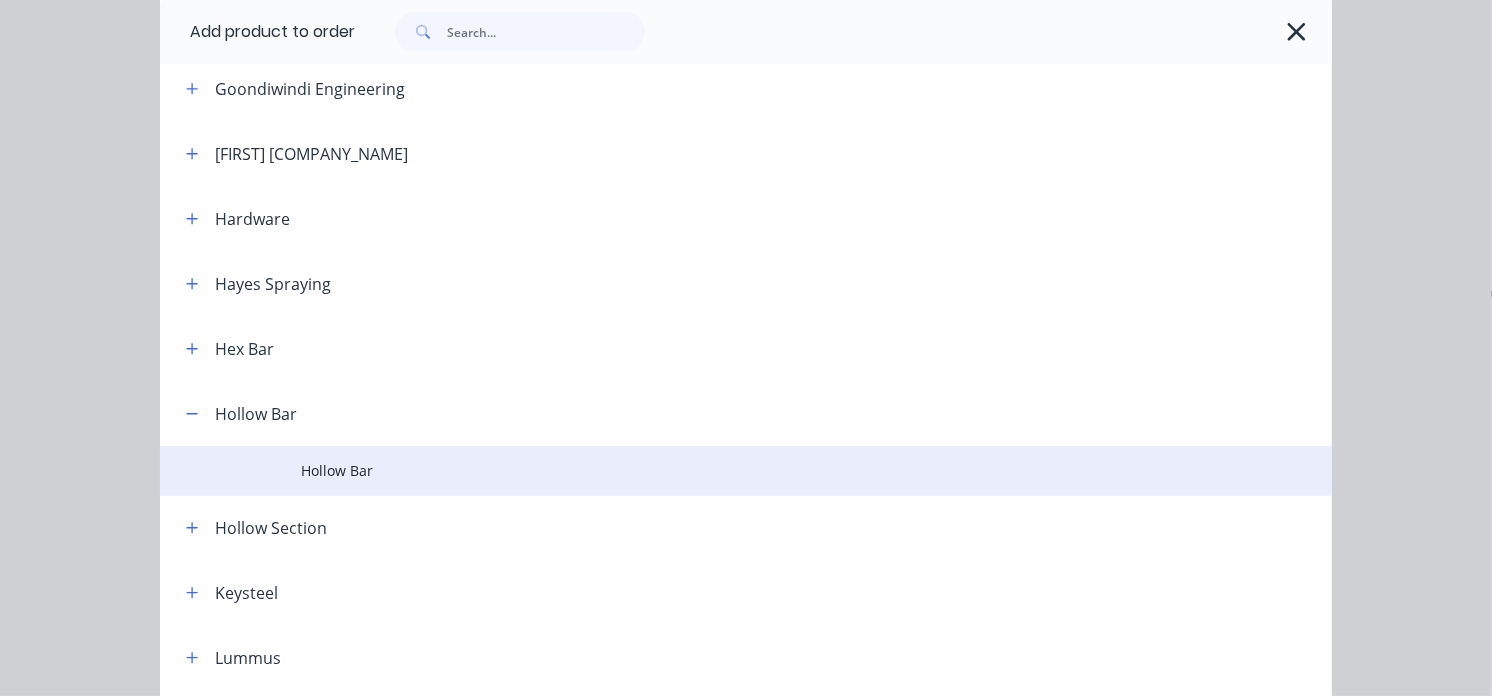 click on "Hollow Bar" at bounding box center [713, 470] 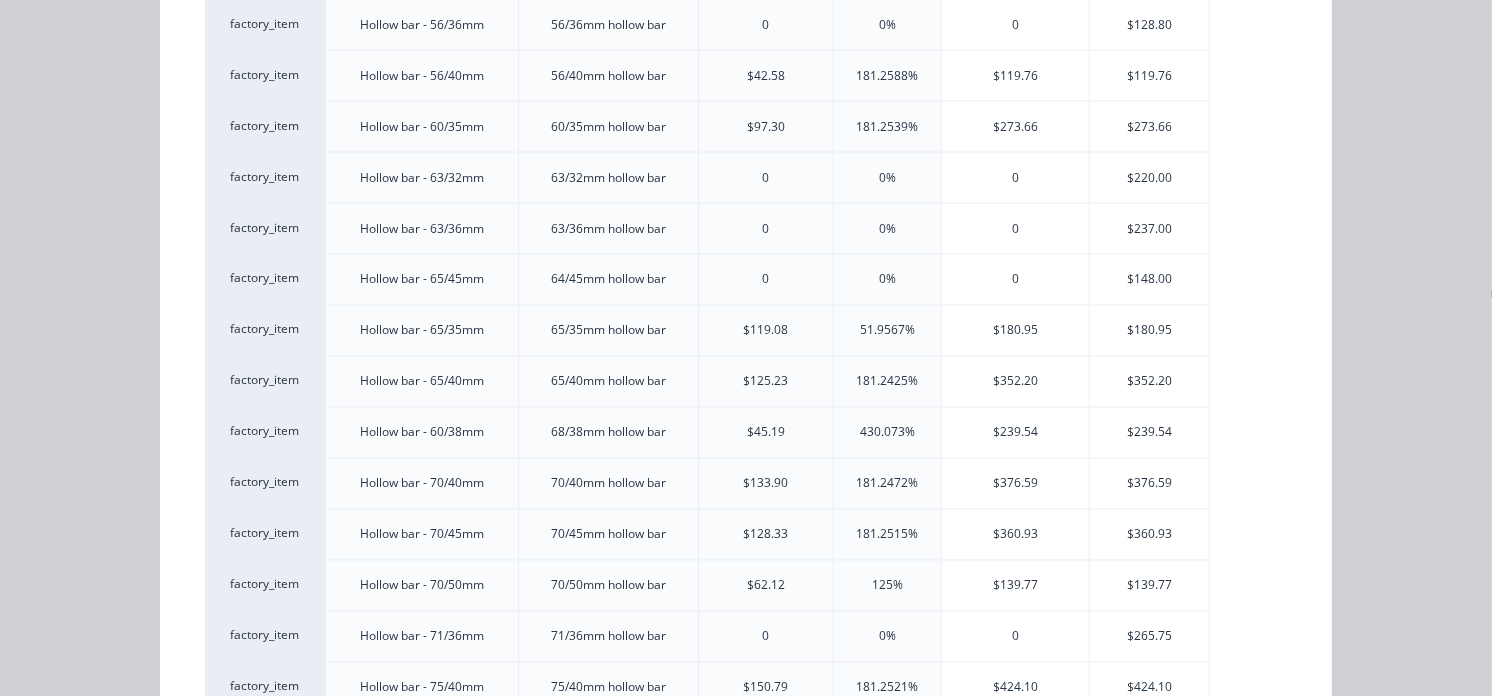 scroll, scrollTop: 3222, scrollLeft: 0, axis: vertical 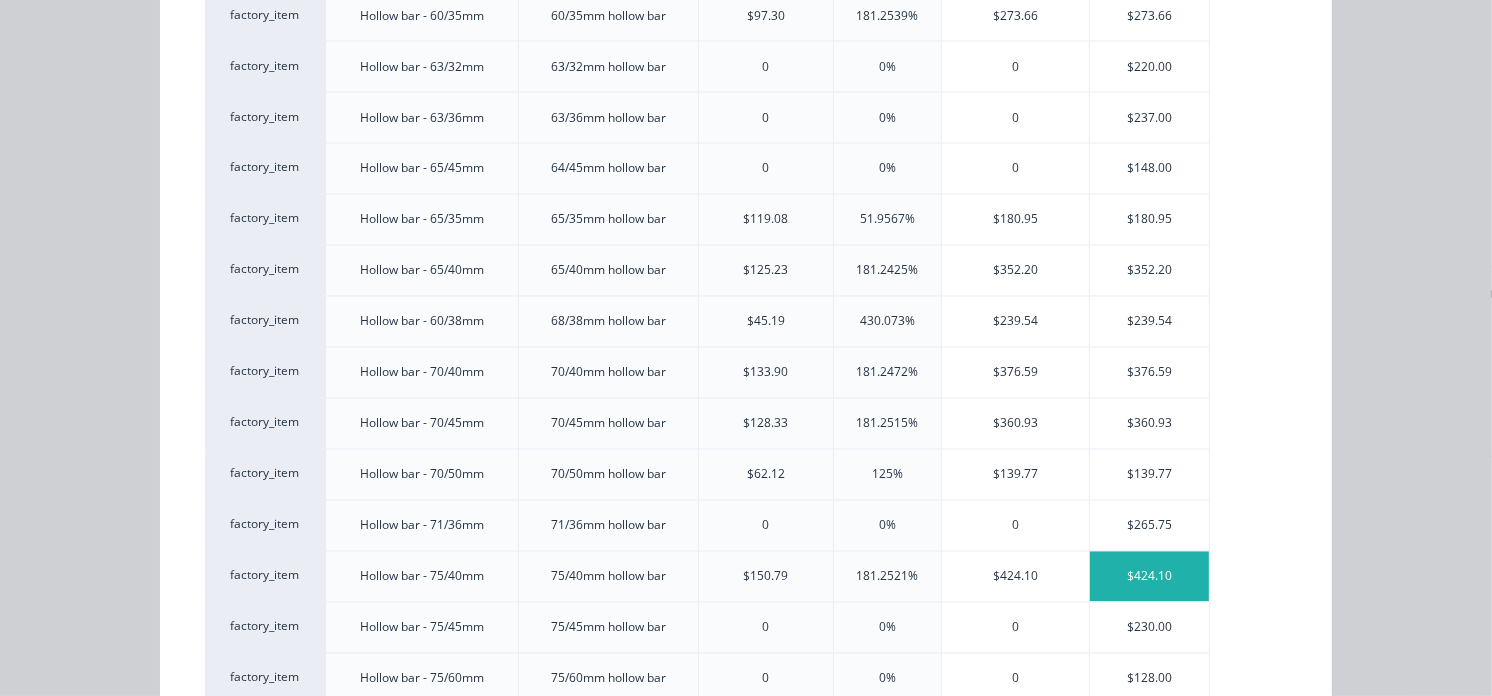 click on "$424.10" at bounding box center (1150, 577) 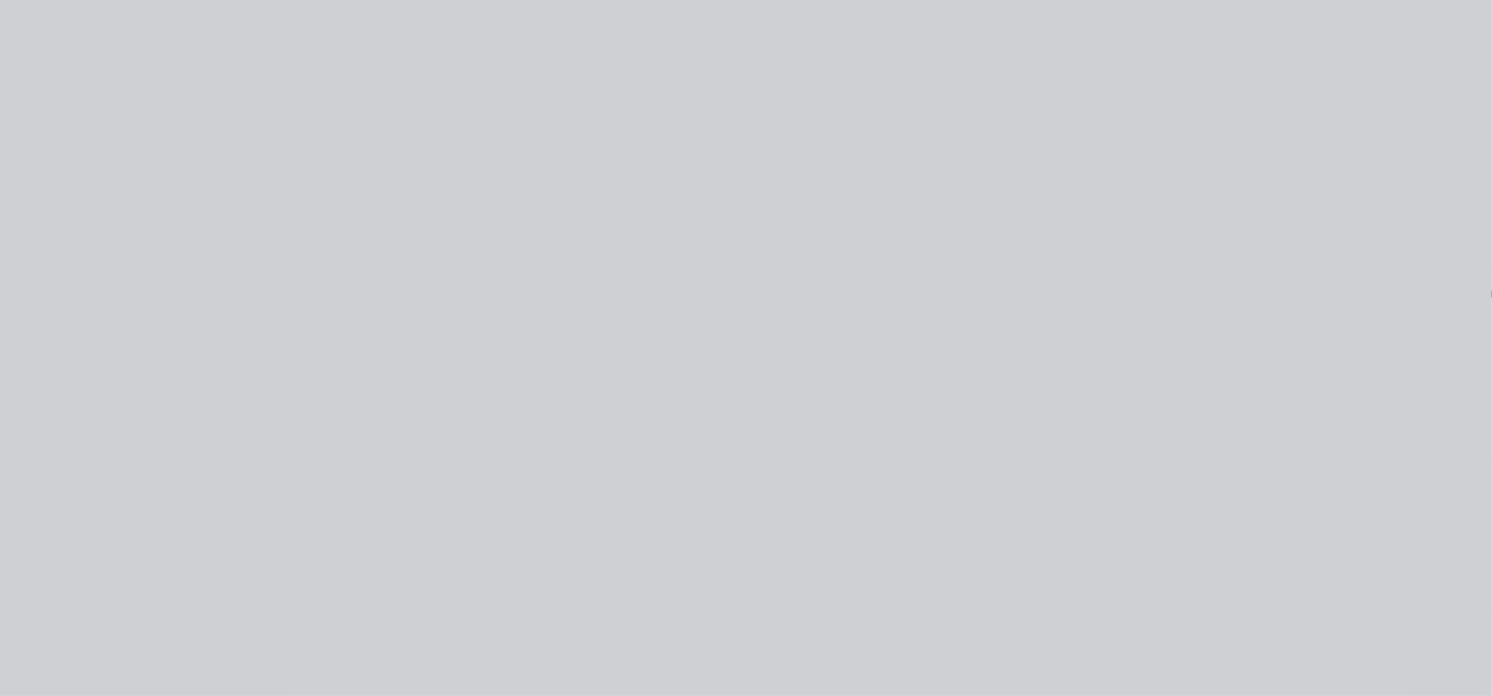 scroll, scrollTop: 0, scrollLeft: 0, axis: both 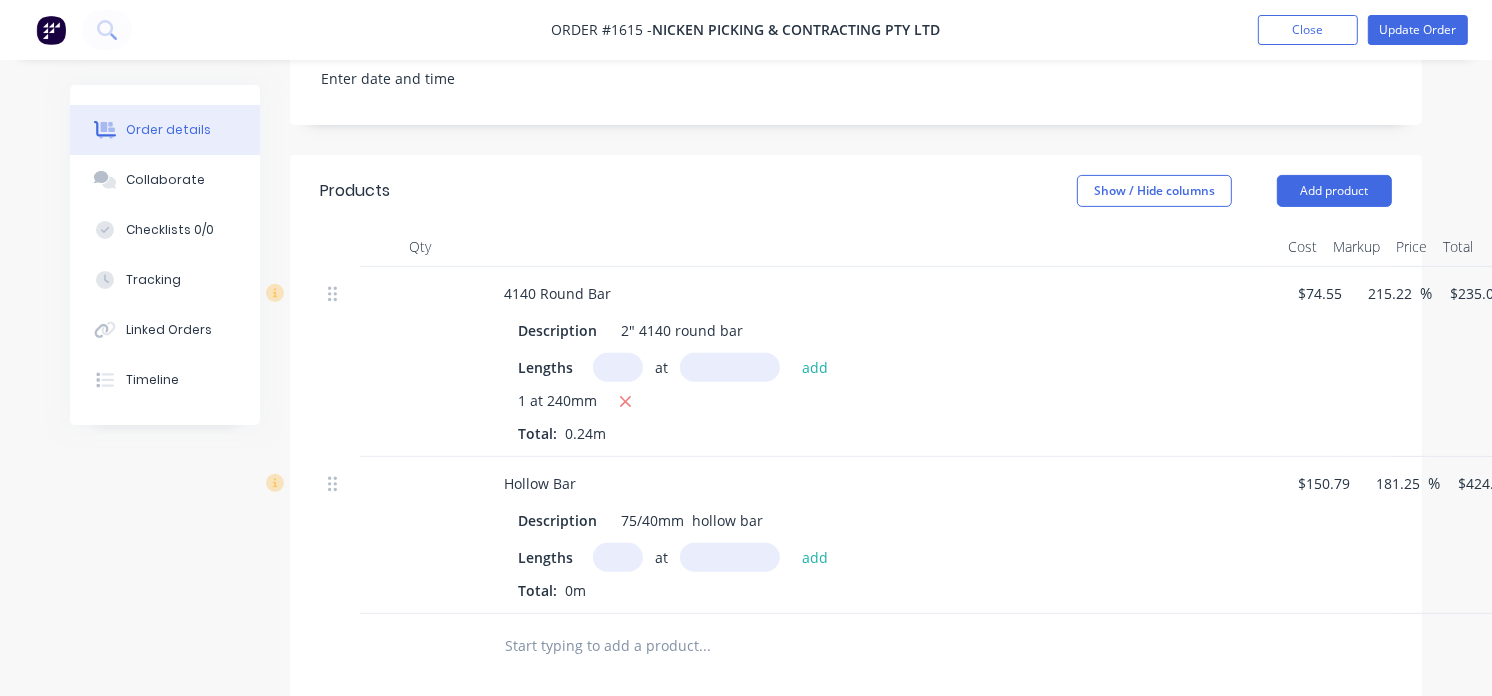 click at bounding box center [618, 367] 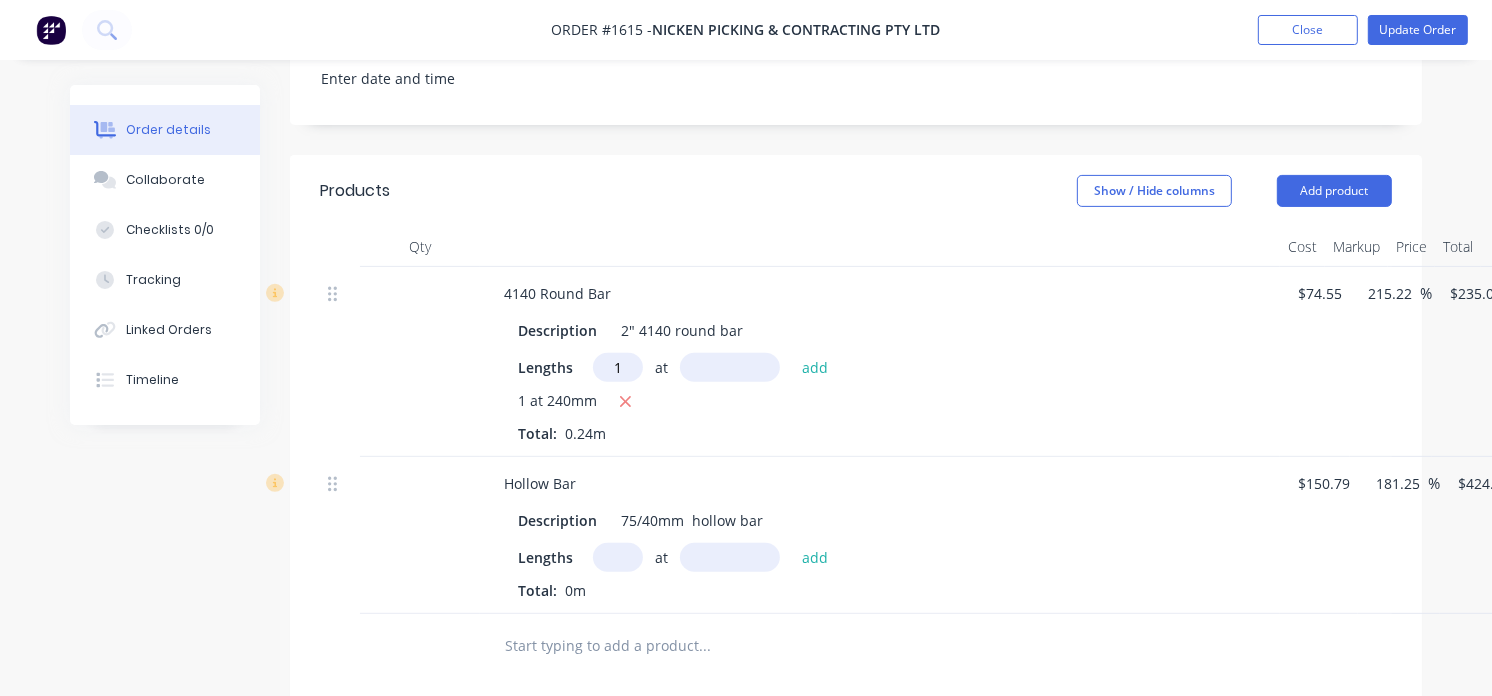 type on "1" 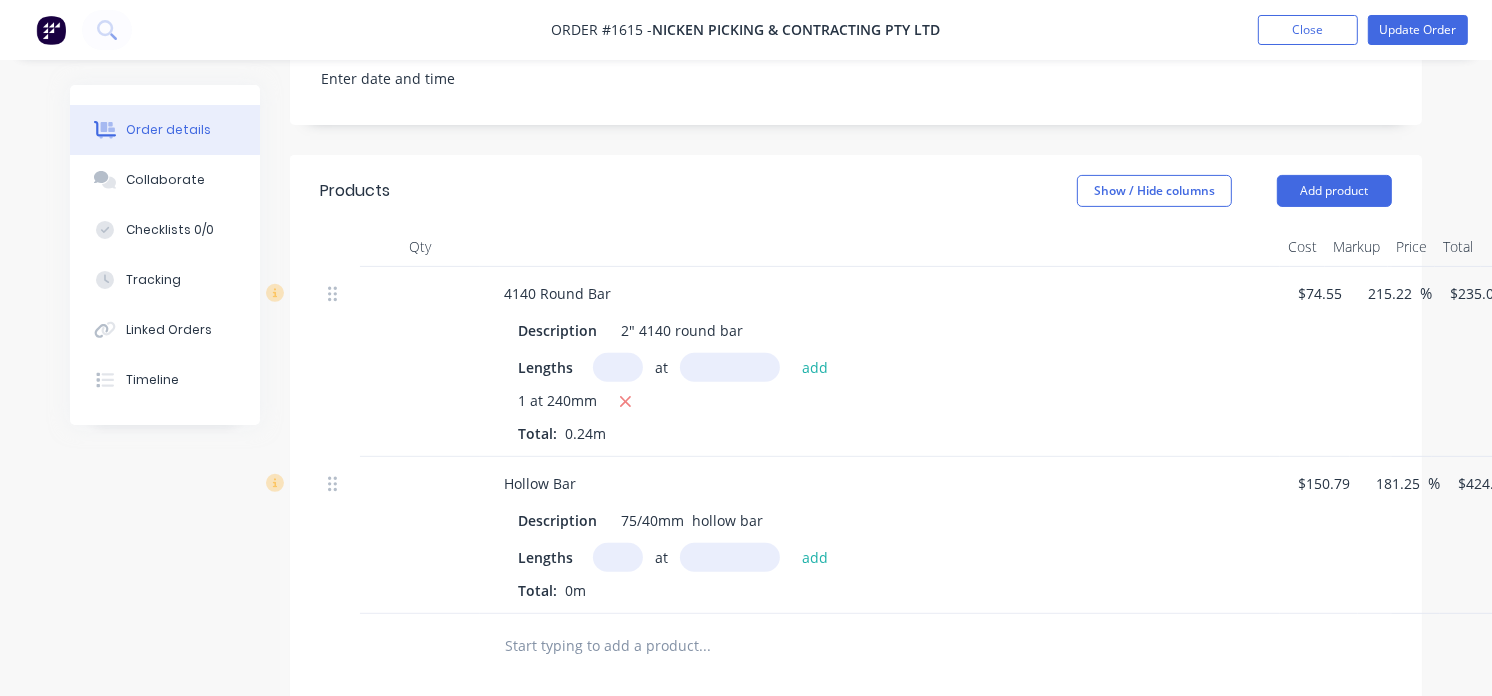 type 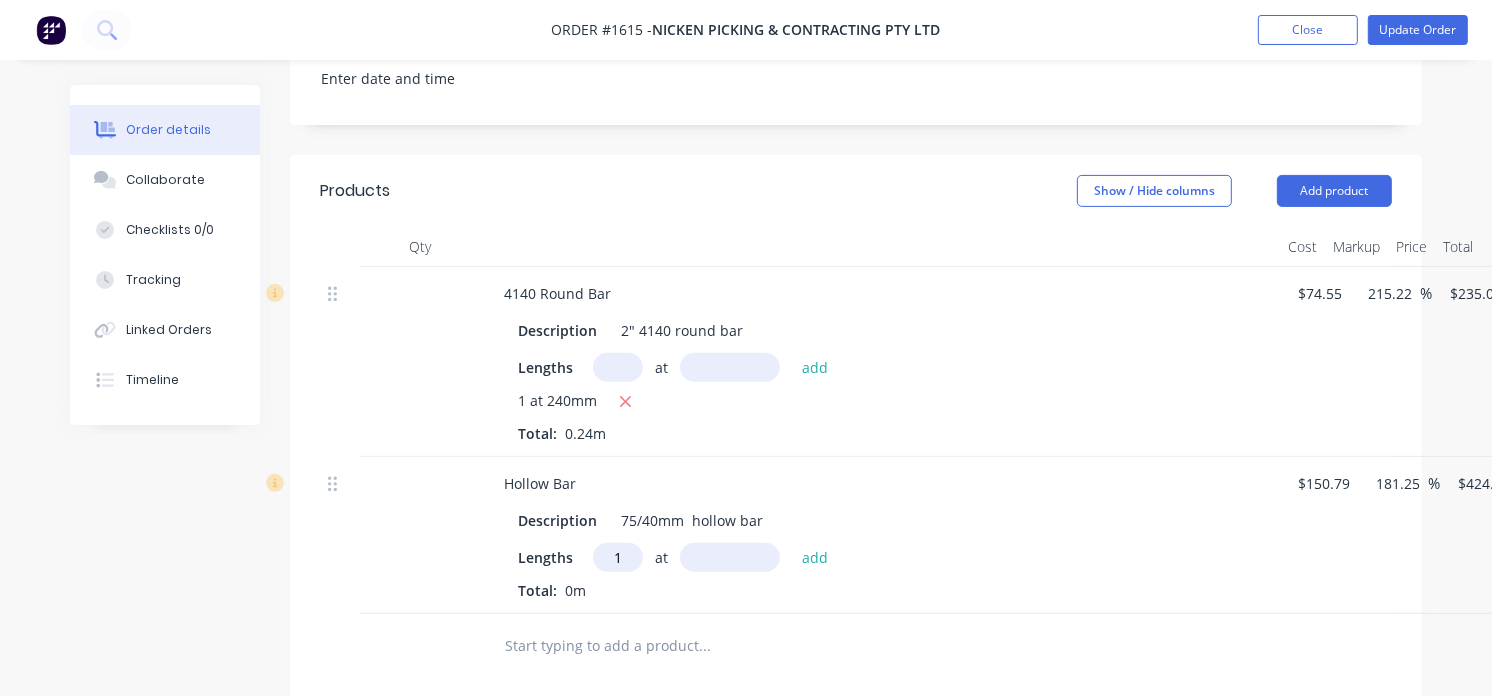 type on "1" 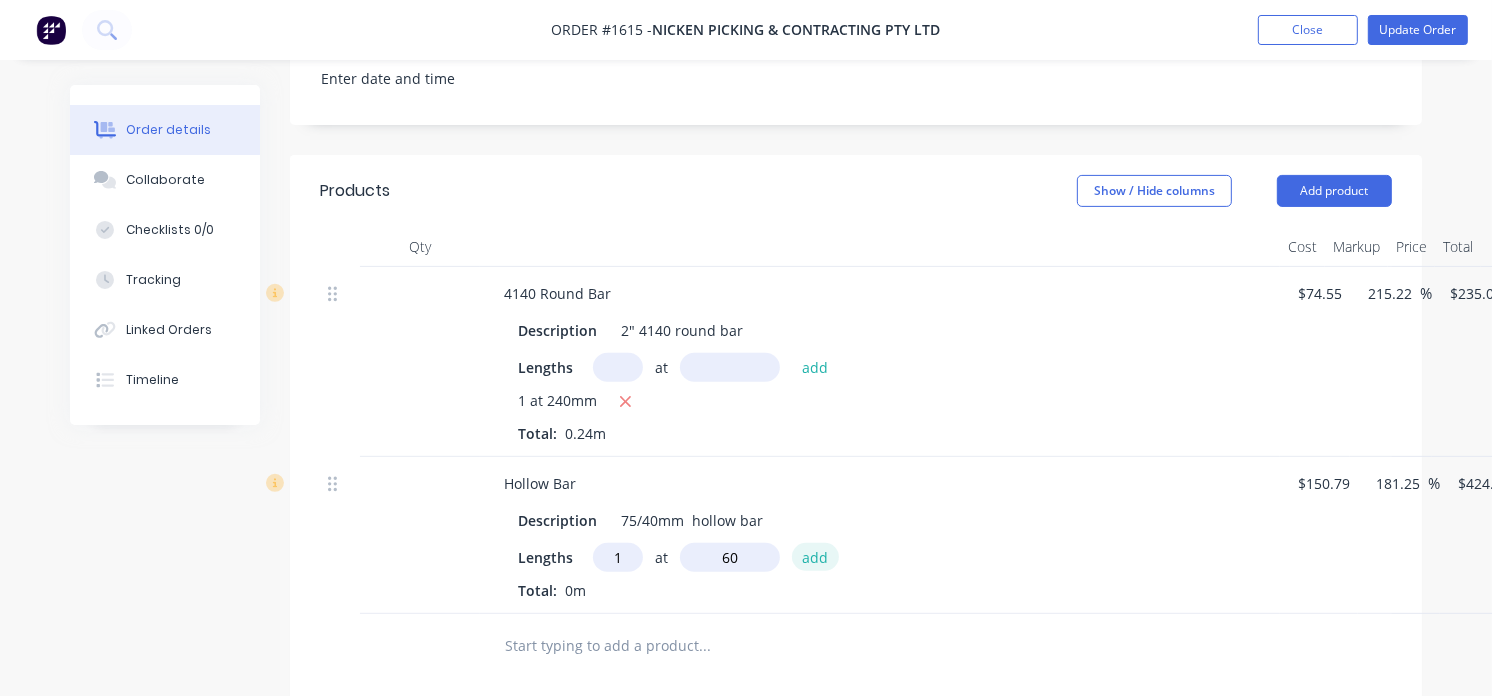 type on "60mm" 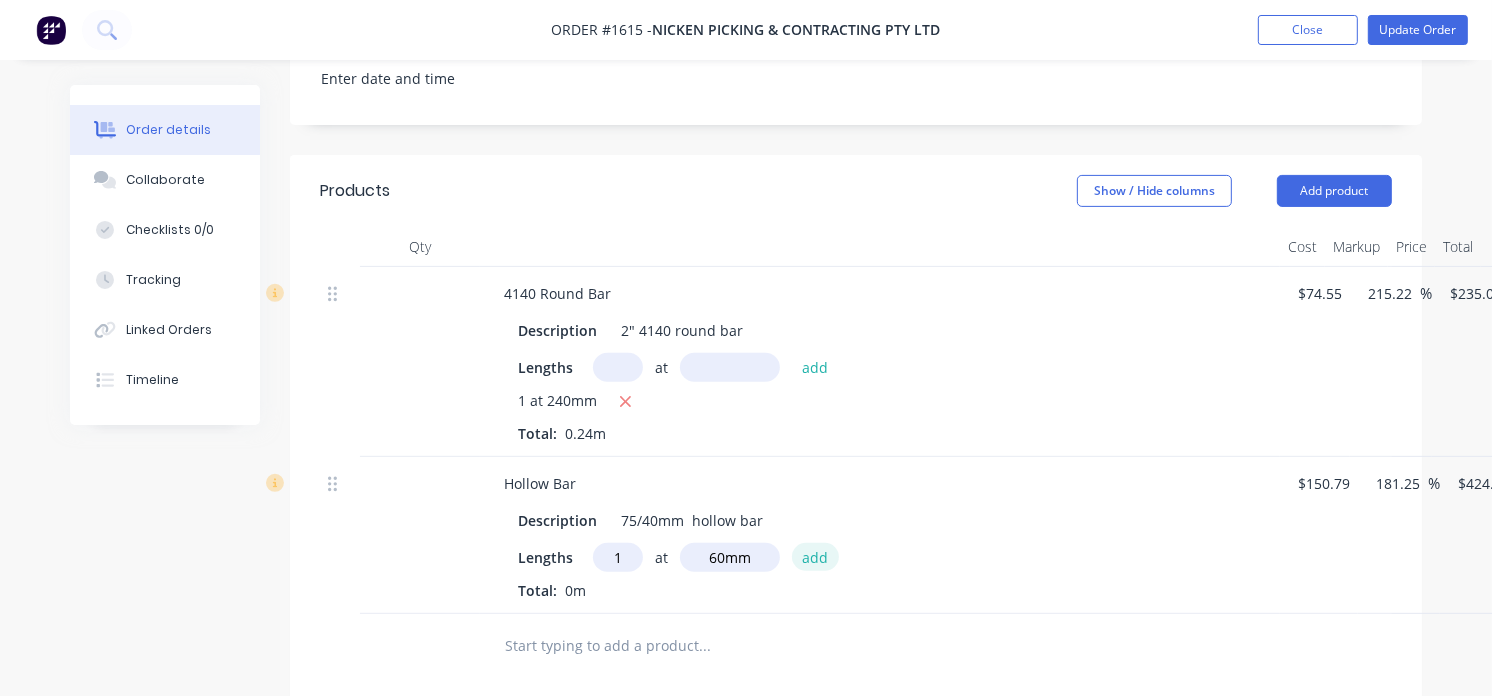 click on "add" at bounding box center (815, 556) 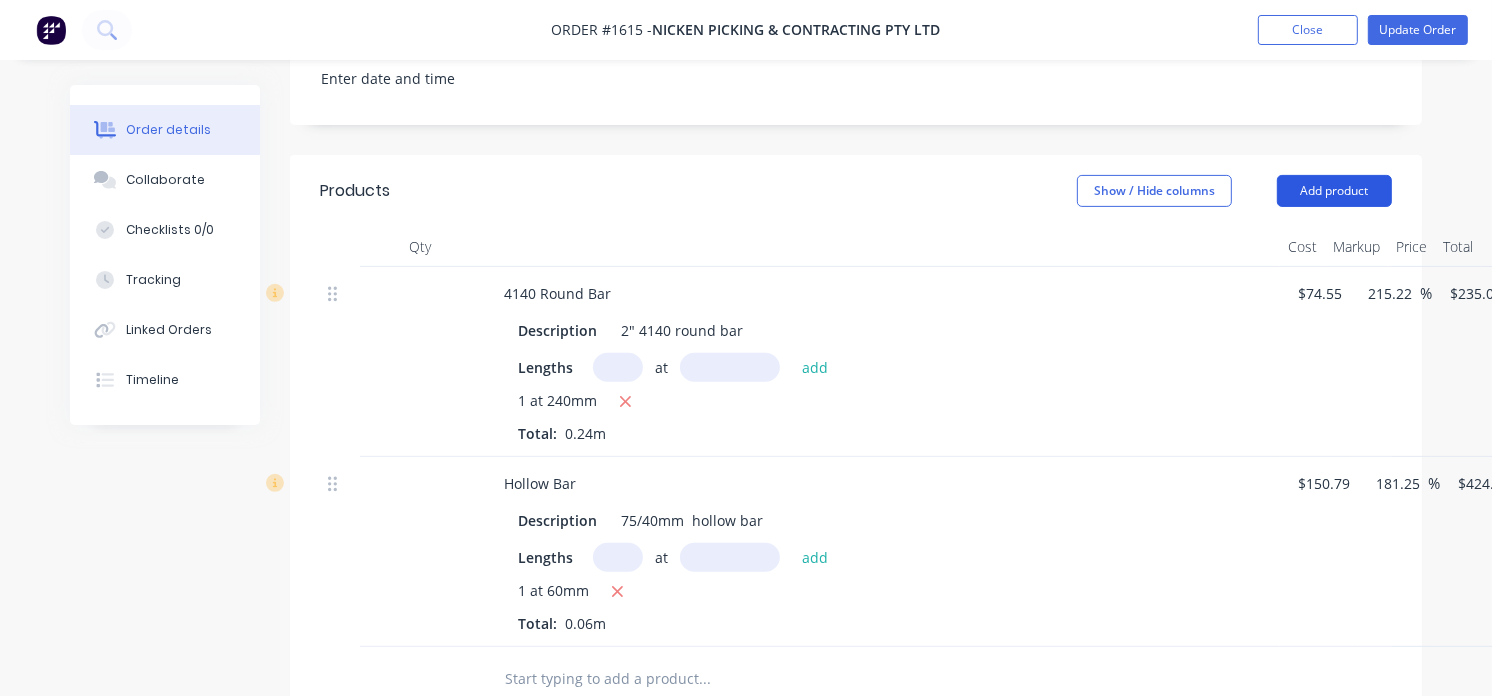 click on "Add product" at bounding box center (1334, 191) 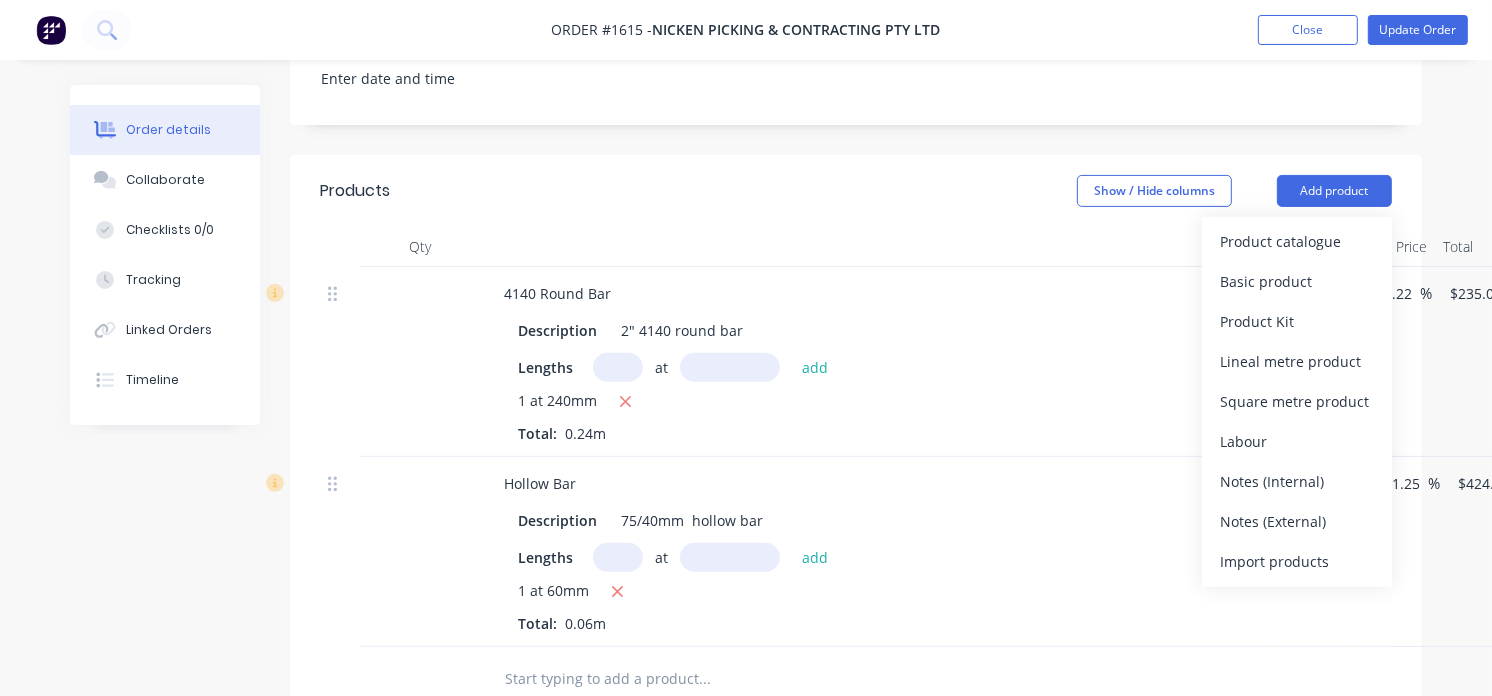click on "Created by [FIRST] Created [DATE] Required [DATE] Assigned to Add team member Xero Order # INV-[NUMBER] Invoiced No Status Draft Contact [FIRST] & [NUMBER] [EMAIL] Bill to PO Box [NUMBER] [CITY], , [POSTAL_CODE] Deliver to Choose address Change to pick up Change to install PO Labels Add labels Notes Repair worn holes in picker frame, make new greaseable pins to suit. Date Collected Products Show / Hide columns Add product Product catalogue Basic product Product Kit Lineal metre product Square metre product Labour Notes (Internal) Notes (External) Import products Qty Cost Markup Price Total 4140 Round Bar Description 2" 4140 round bar Lengths at add 1 at 240mm Total: 0.24m $74.55 $74.55 215.22 215.22 % $235.00 $235.00 $56.40 $56.40 Hollow Bar Description 75/40mm hollow bar Lengths at add 1 at 60mm Total: 0.06m $150.79 $150.79 181.25 181.25 % $424.10 $424.10 $25.45 $25.45 add delivery fee add markup add discount Labour $0.00 Sub total $81.85 Margin $54.91 ( 67.09 %)" at bounding box center [856, 361] 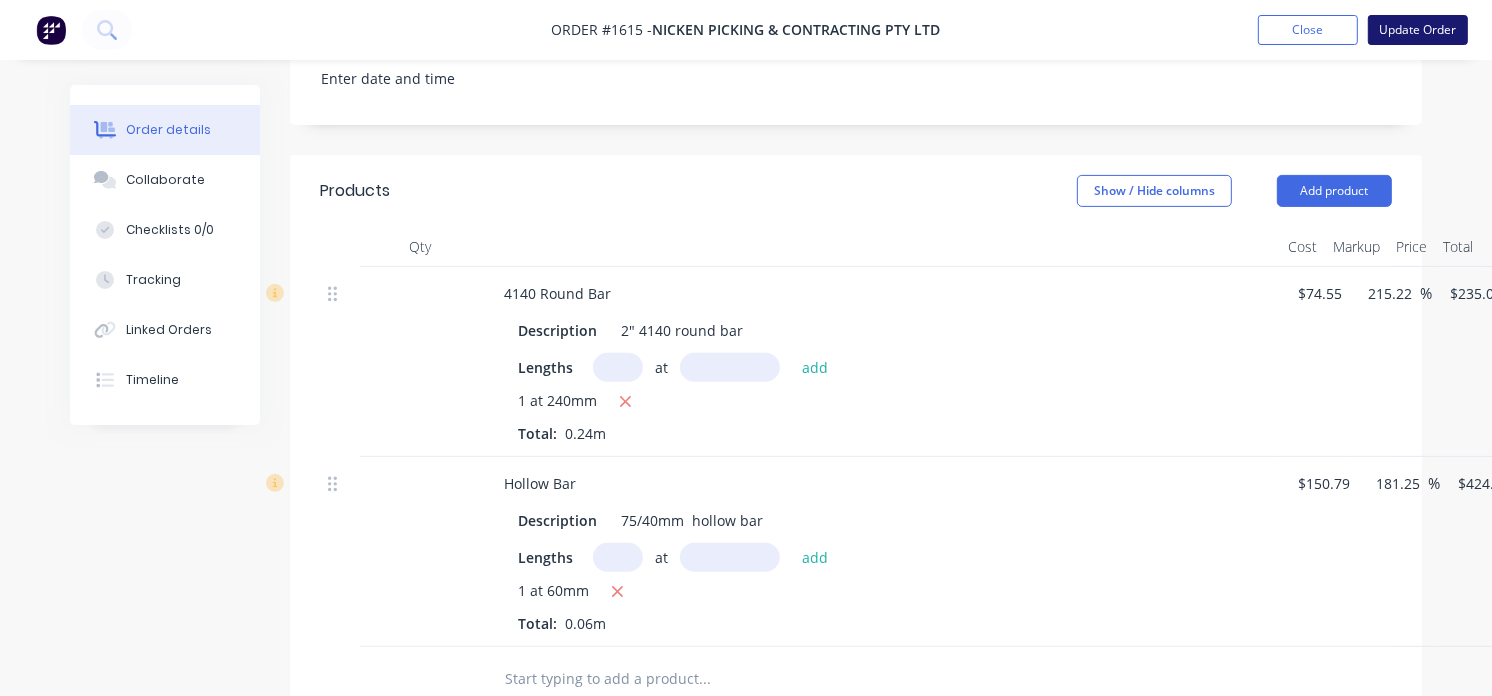 click on "Update Order" at bounding box center (1418, 30) 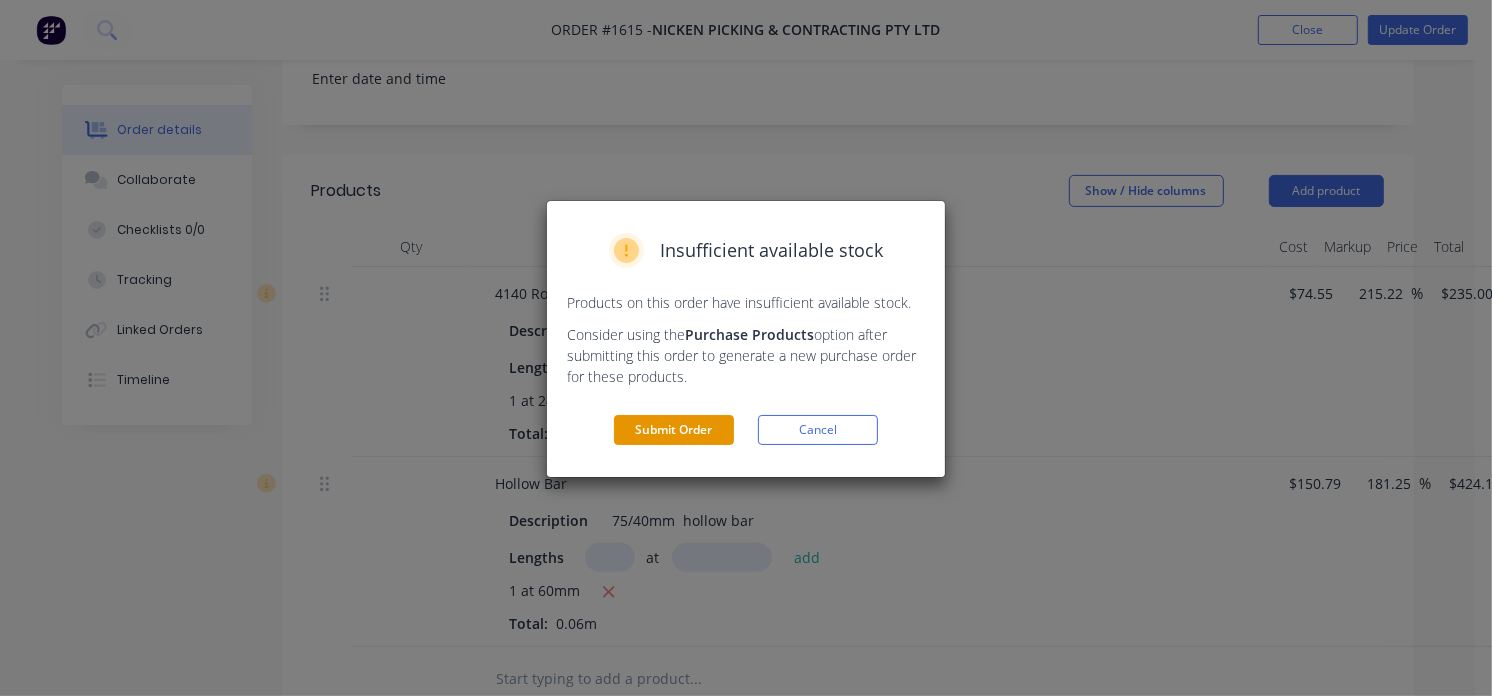 click on "Submit Order" at bounding box center [674, 430] 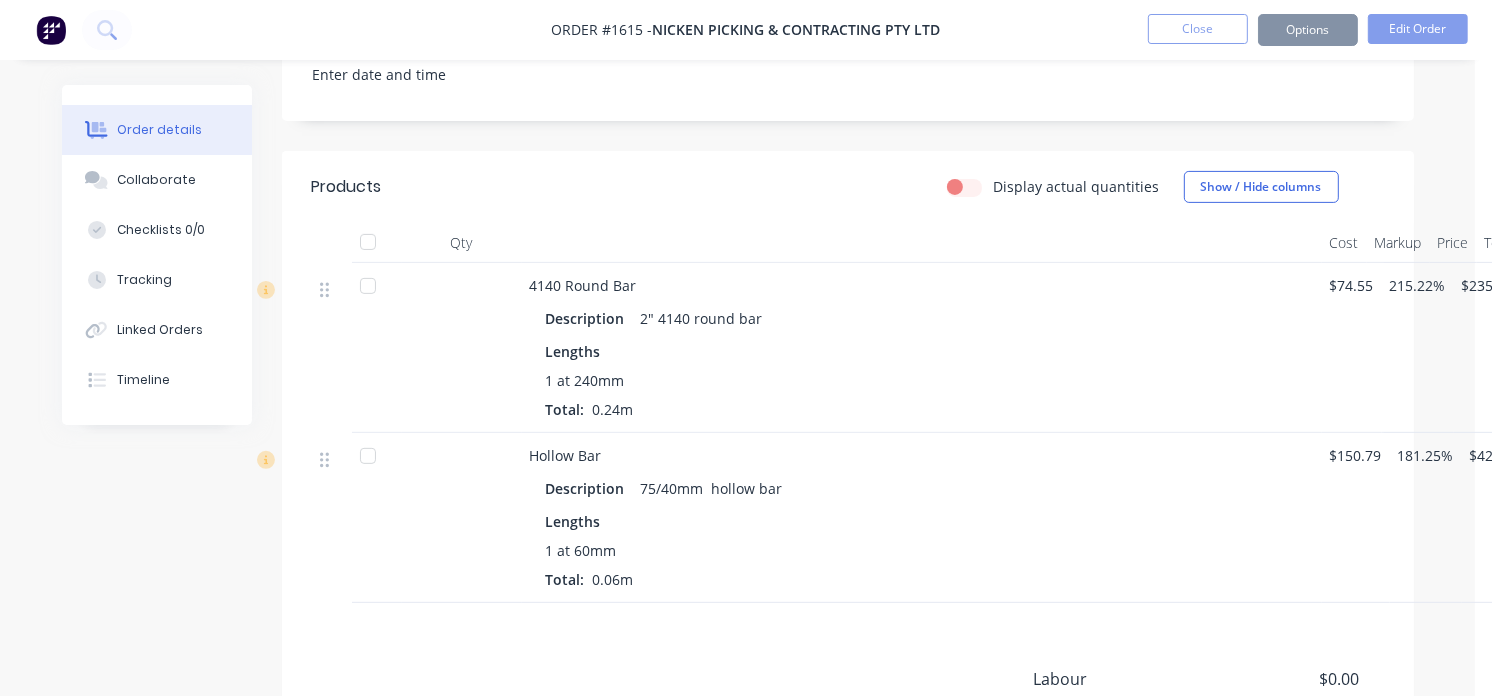 scroll, scrollTop: 553, scrollLeft: 0, axis: vertical 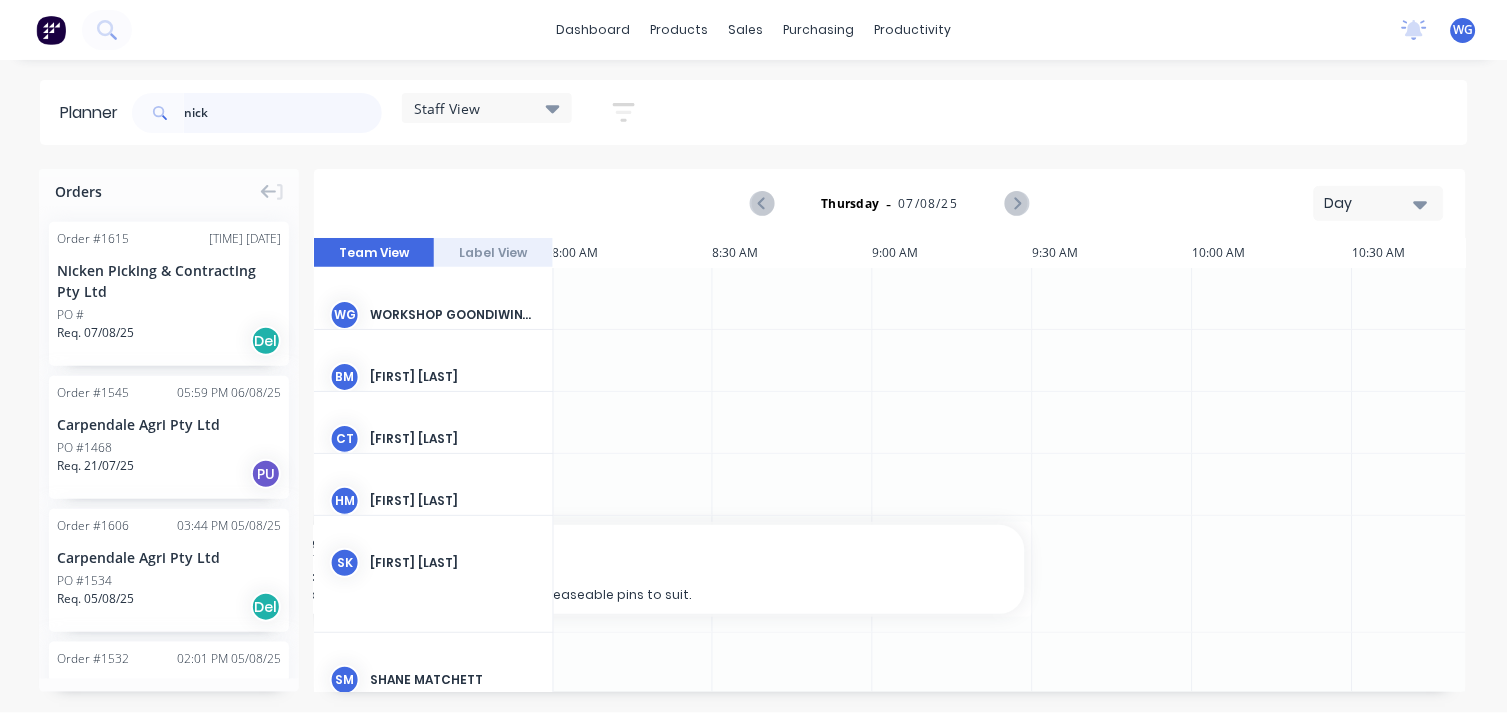 click on "nick" at bounding box center (283, 113) 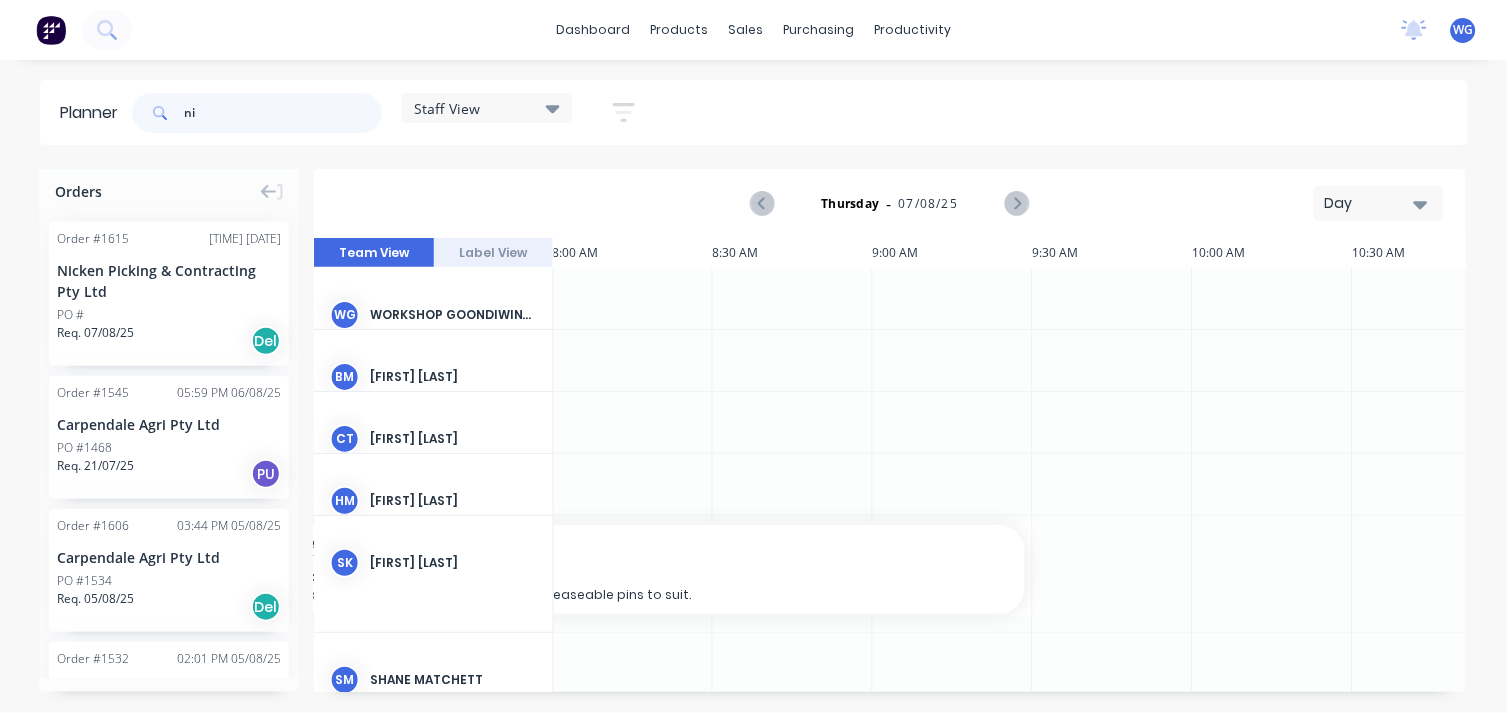 type on "n" 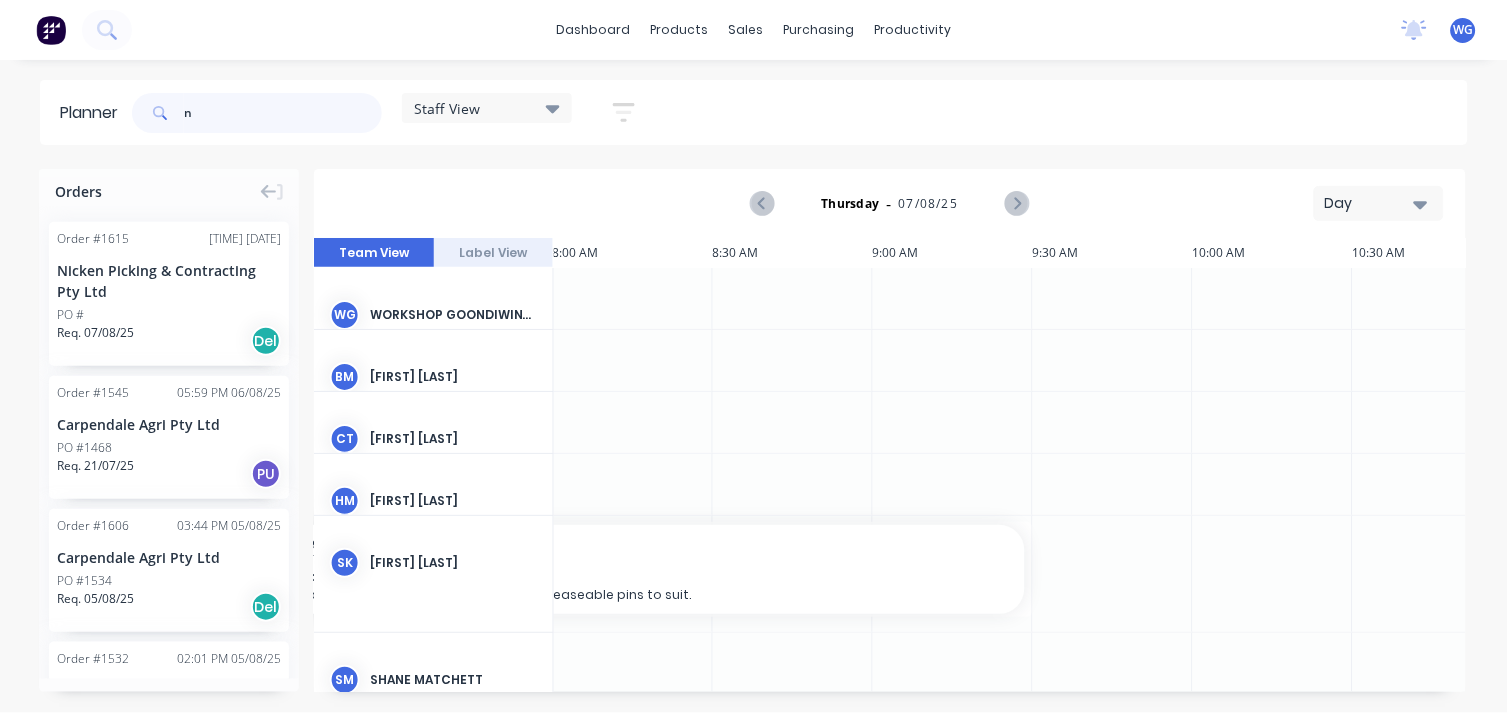 type 